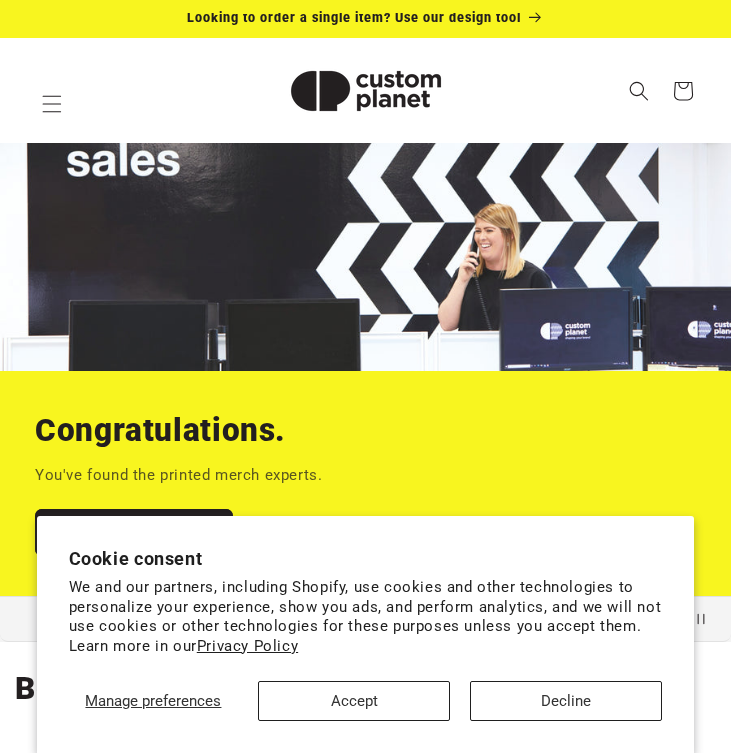 scroll, scrollTop: 180, scrollLeft: 0, axis: vertical 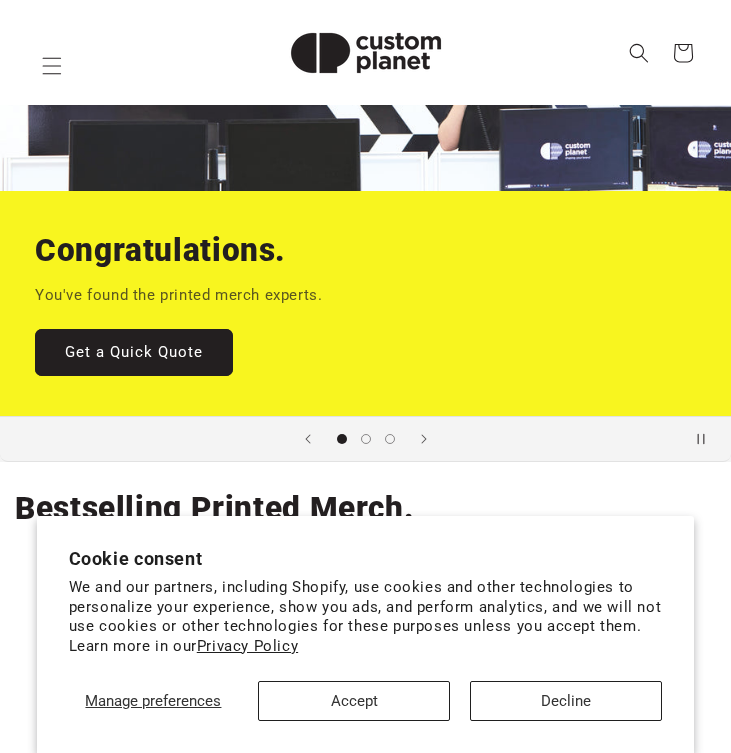 click on "Accept" at bounding box center (354, 701) 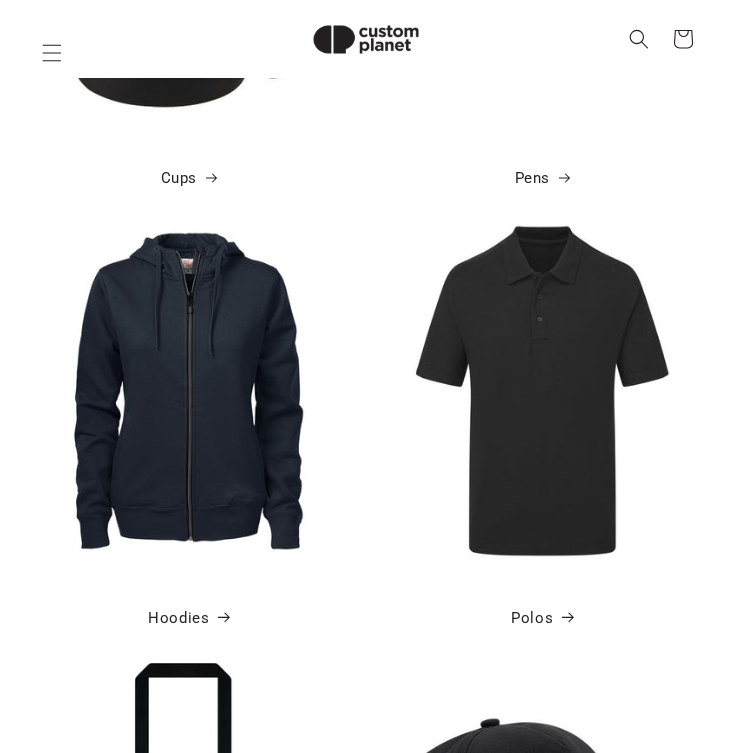 scroll, scrollTop: 875, scrollLeft: 0, axis: vertical 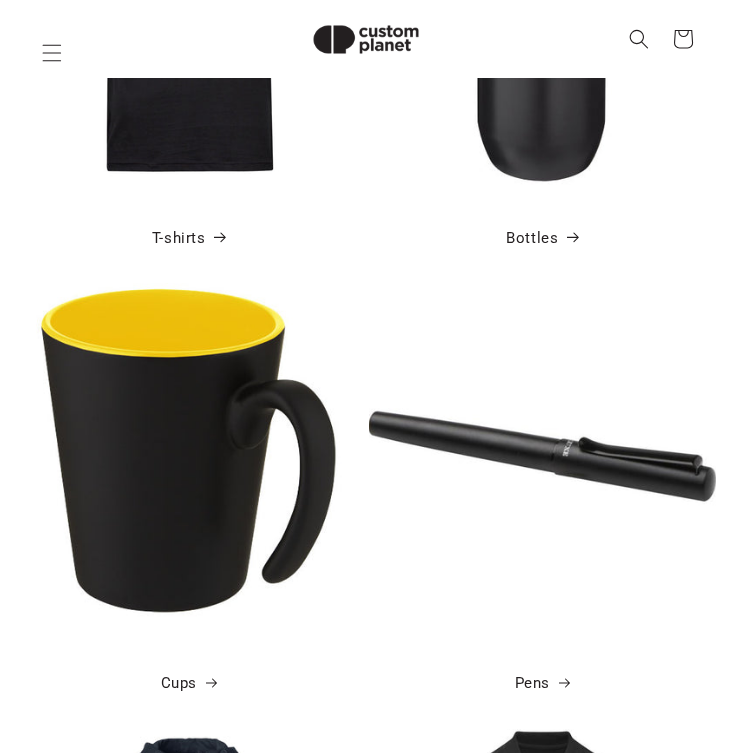 click on "Clothing
Clothing
T-shirts
Vests
Polos
Sweatshirts
Hoodies
Fleeces
Softshells" at bounding box center (114, 39) 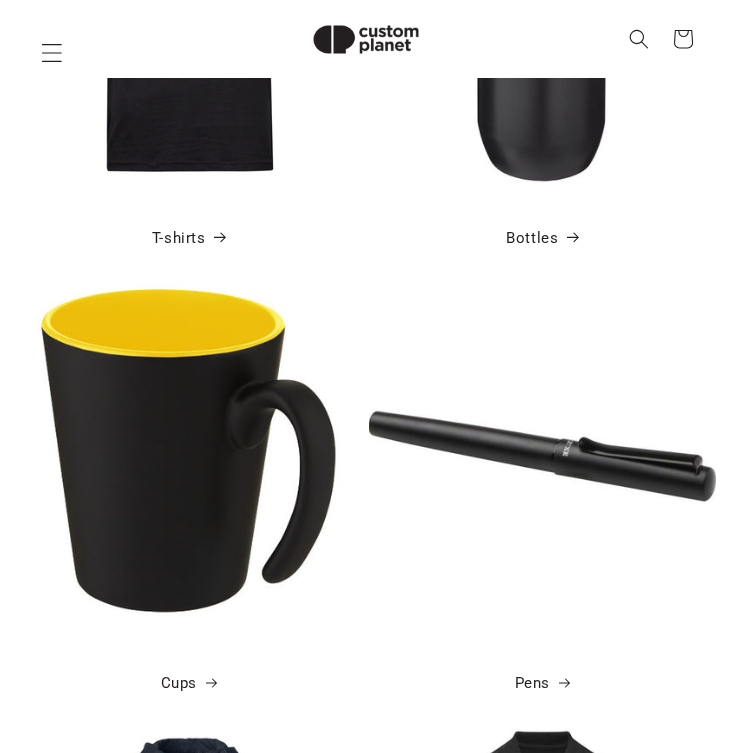 click 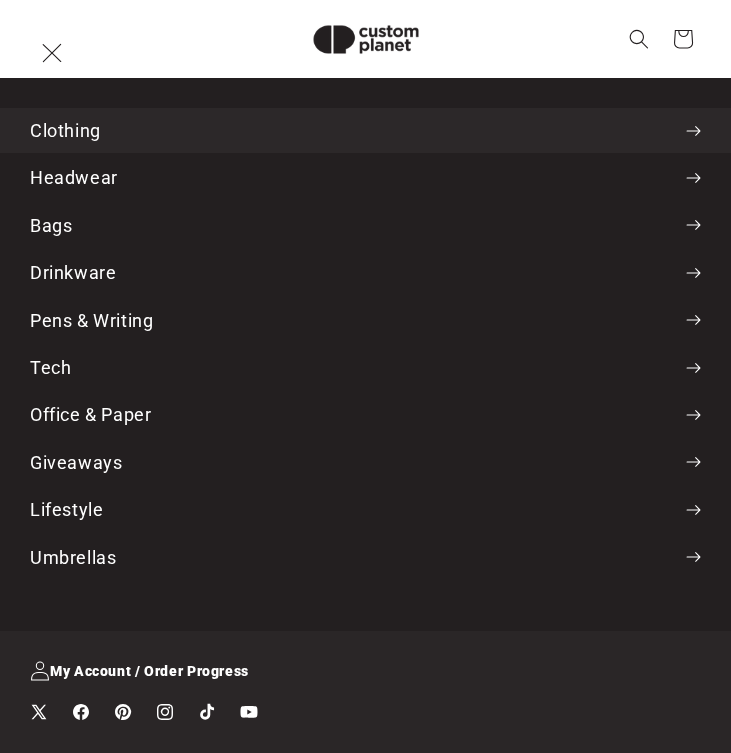 scroll, scrollTop: 0, scrollLeft: 731, axis: horizontal 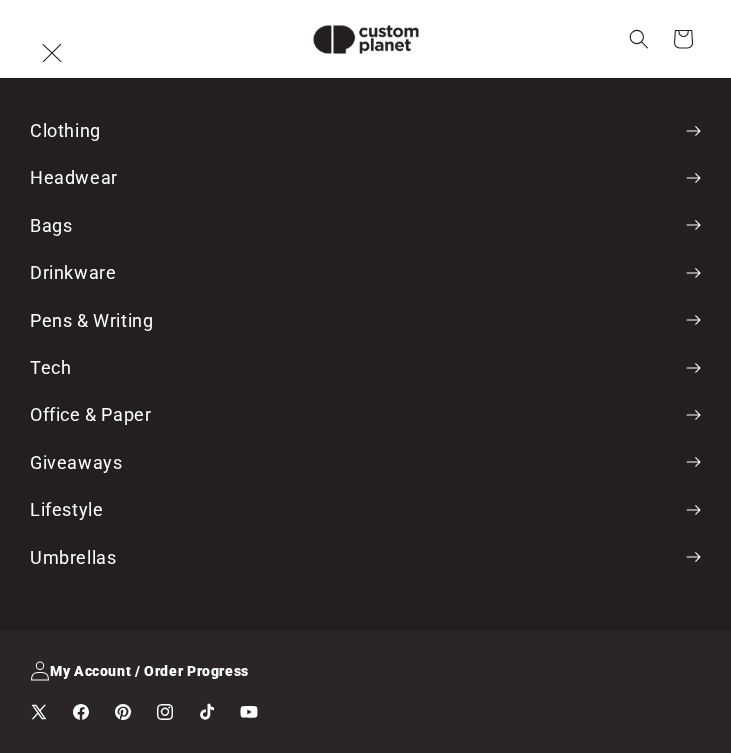 click on "Clothing
Clothing
T-shirts
Vests
Polos
Sweatshirts
Hoodies
Fleeces
Softshells
Jackets" at bounding box center (365, 344) 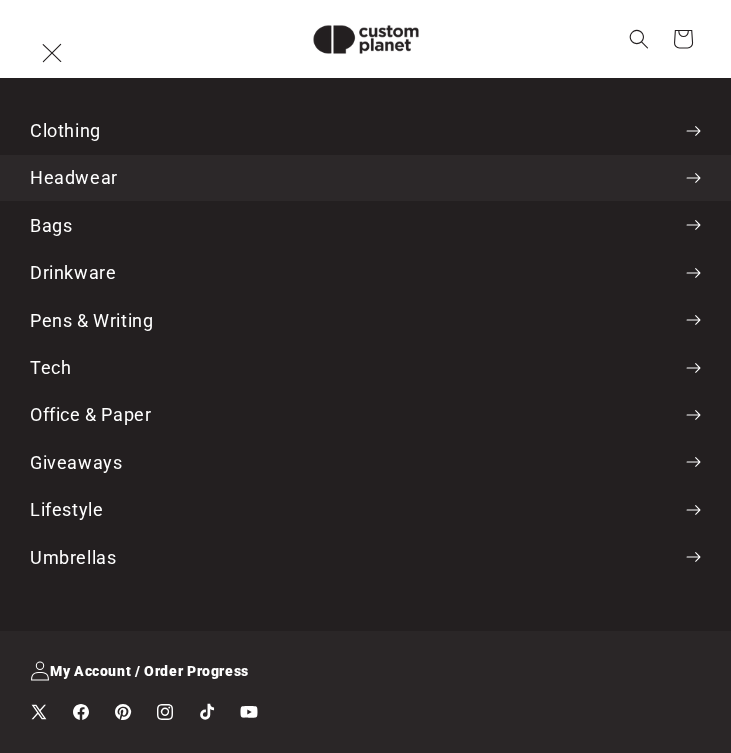 click on "Headwear" at bounding box center (365, 177) 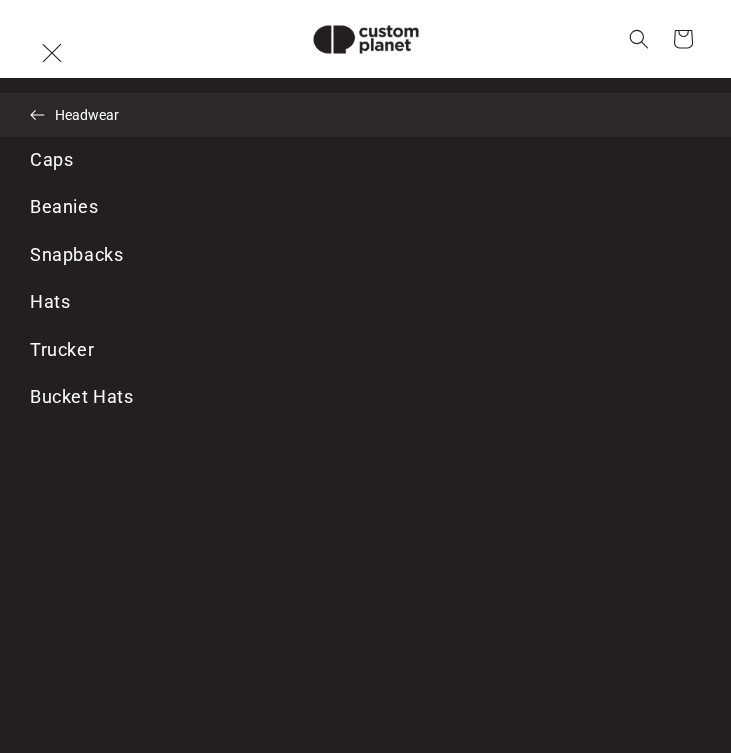 click on "Headwear" at bounding box center (365, 115) 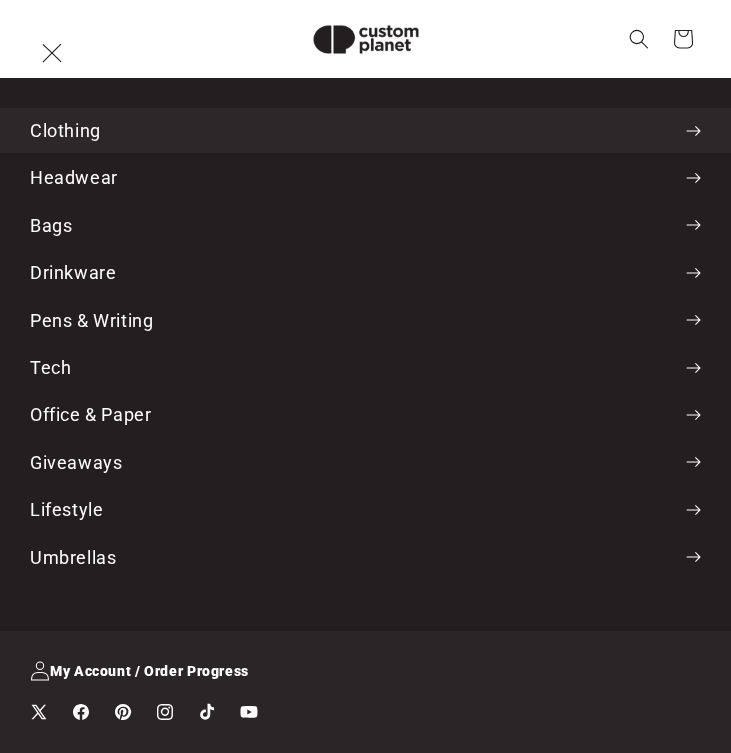 click on "Clothing" at bounding box center (365, 130) 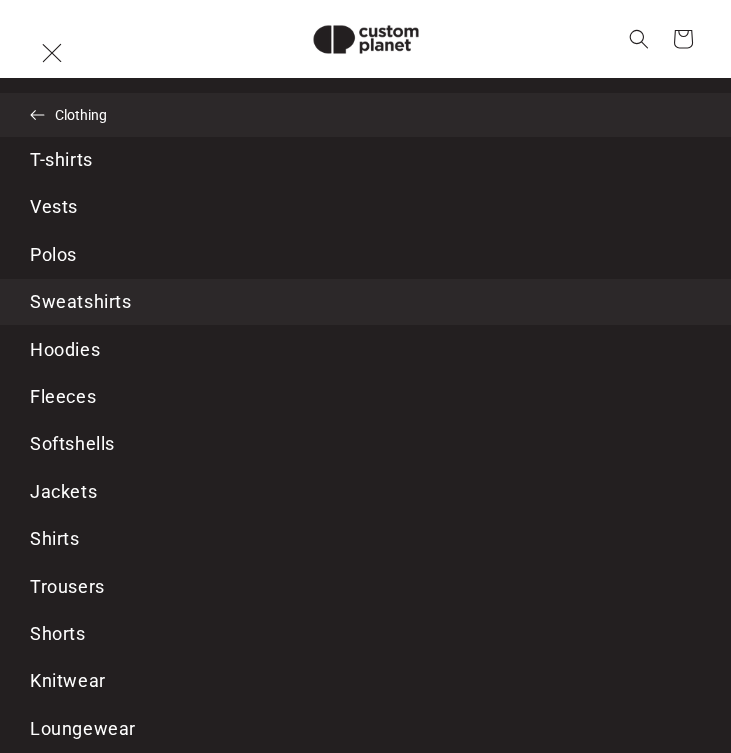 scroll, scrollTop: 94, scrollLeft: 0, axis: vertical 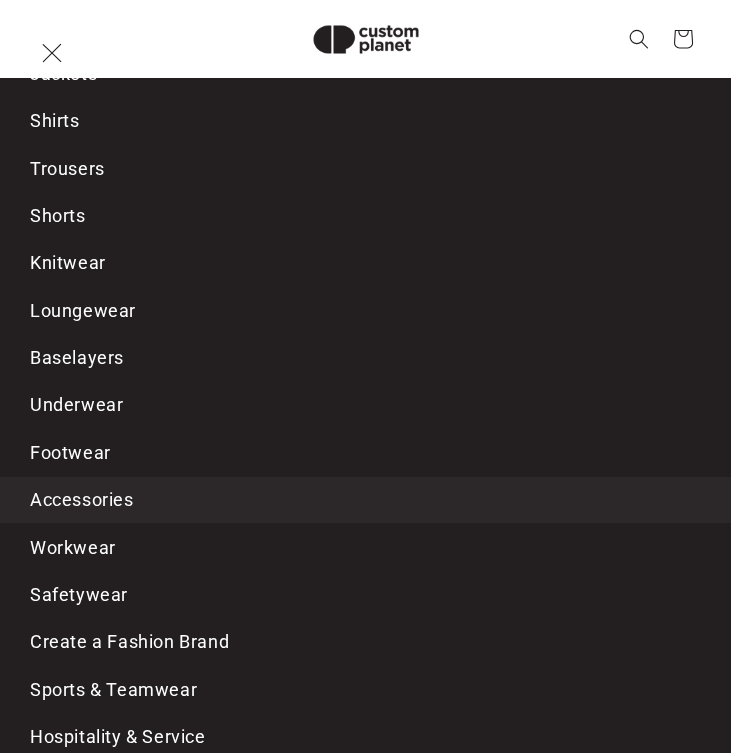 click on "Accessories" at bounding box center [365, 499] 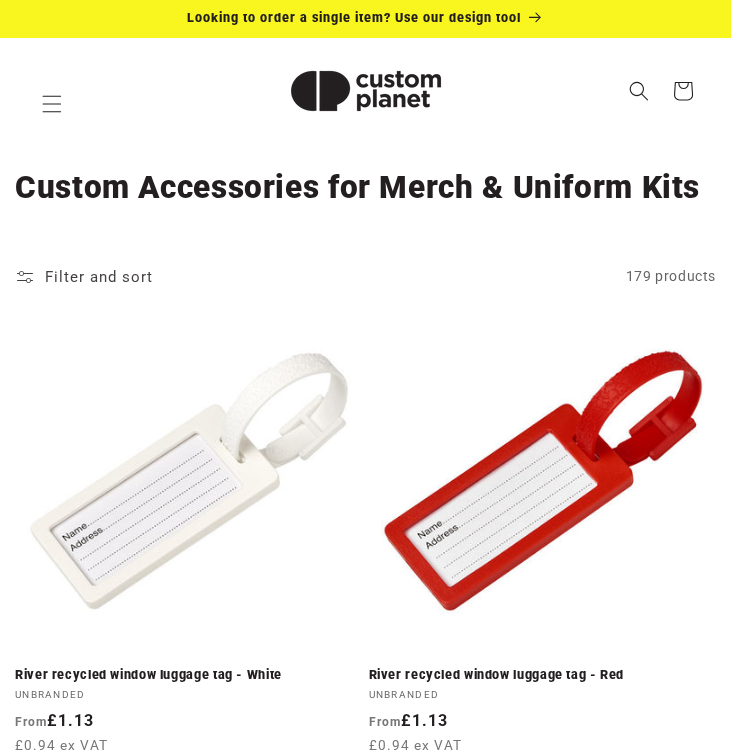 scroll, scrollTop: 0, scrollLeft: 0, axis: both 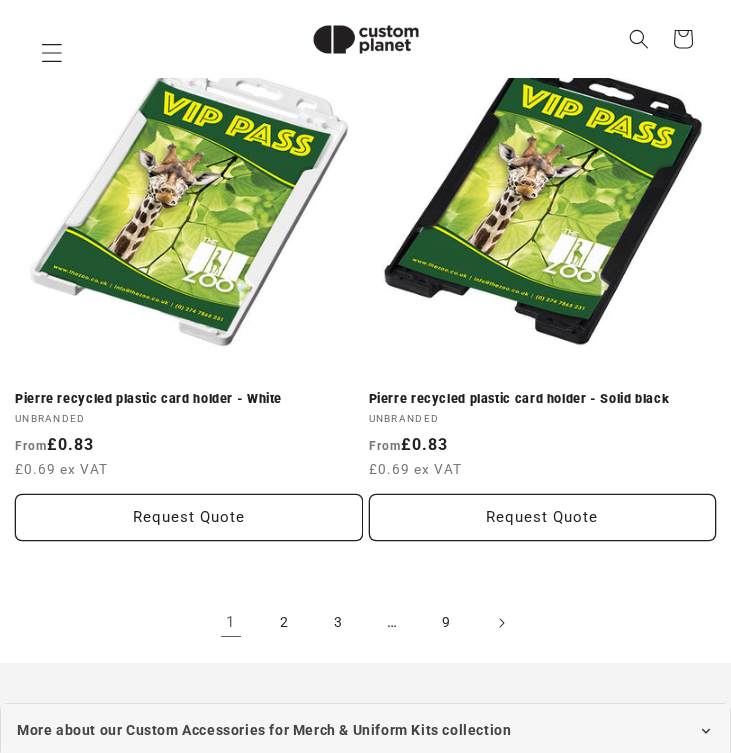 click 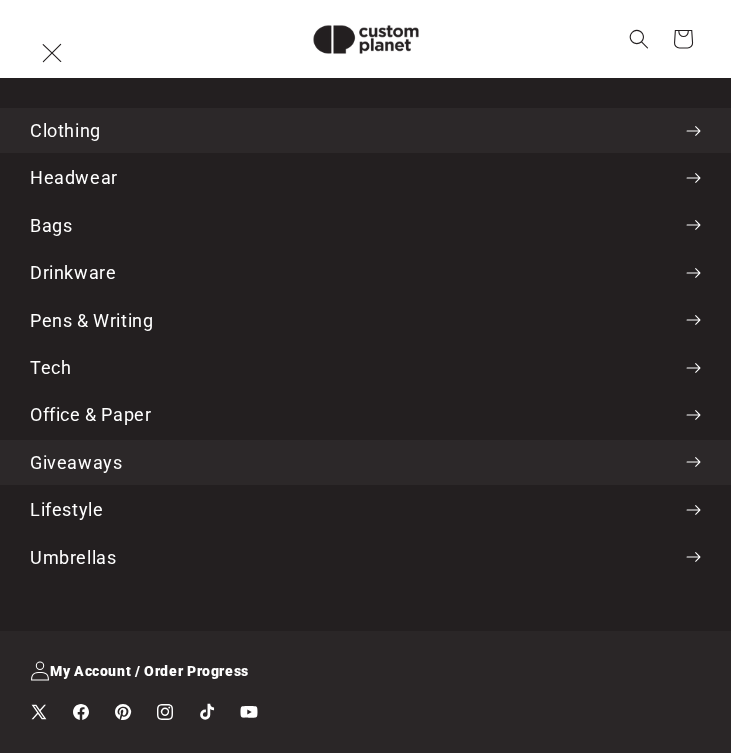 click on "Giveaways" at bounding box center [365, 462] 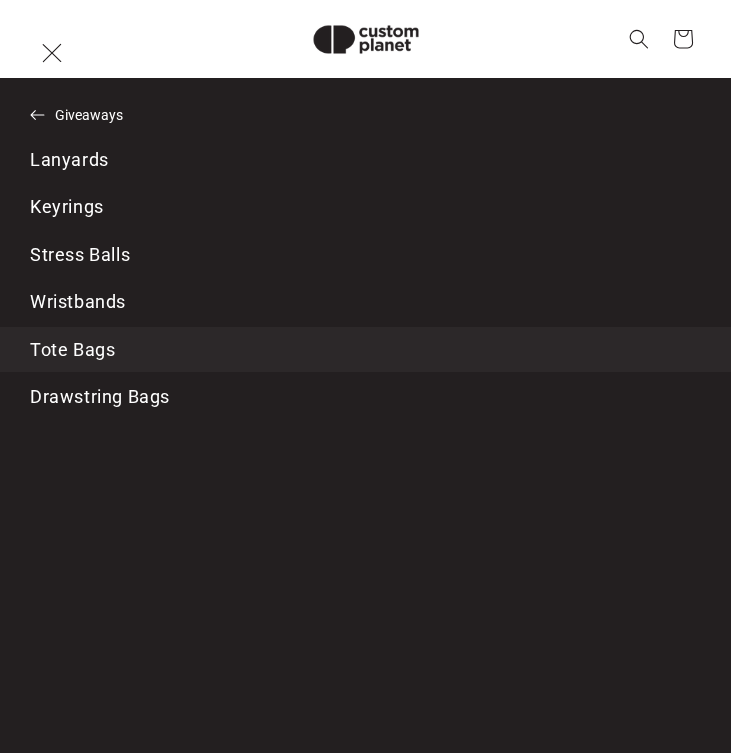 click on "Tote Bags" at bounding box center (365, 349) 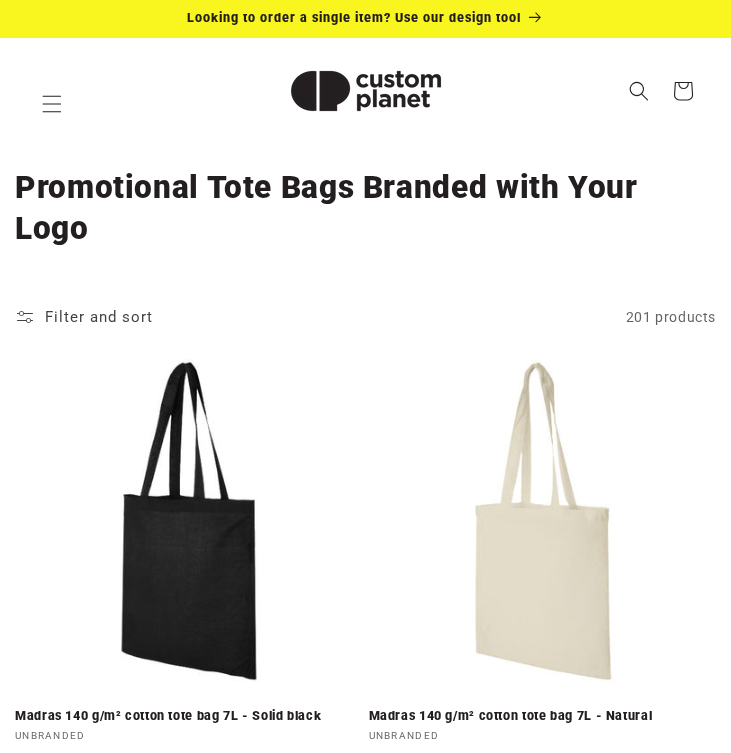 scroll, scrollTop: 0, scrollLeft: 0, axis: both 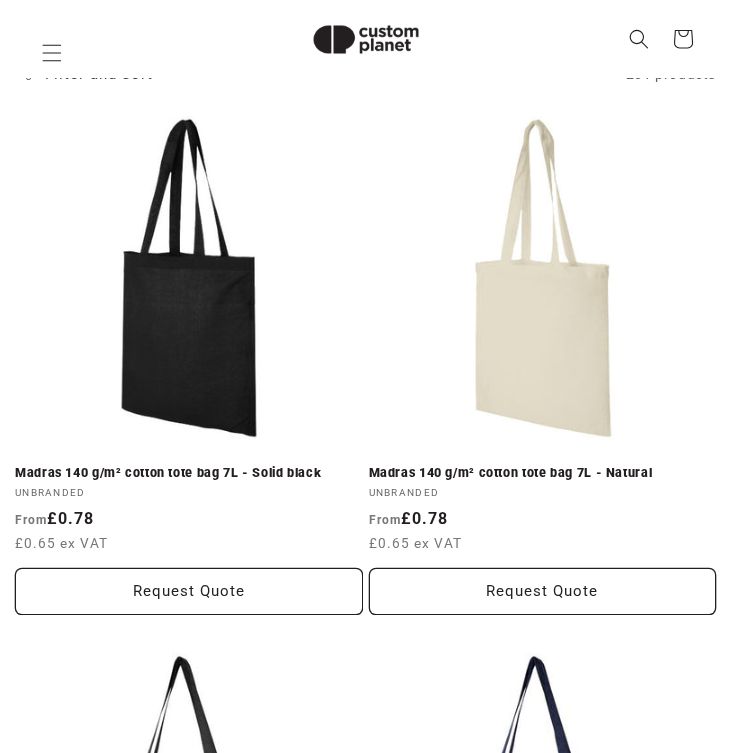 click on "Madras 140 g/m² cotton tote bag 7L - Natural" at bounding box center (543, 473) 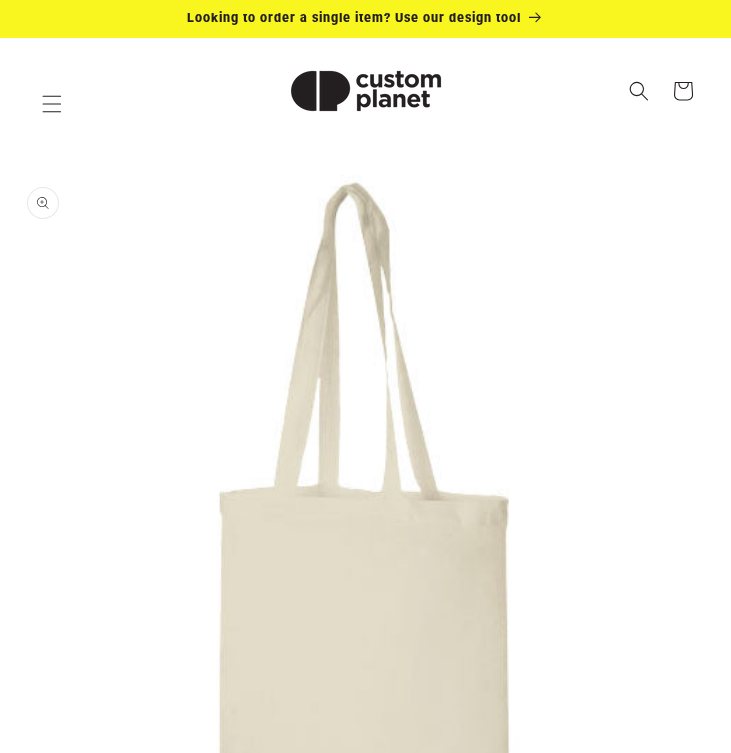 scroll, scrollTop: 0, scrollLeft: 0, axis: both 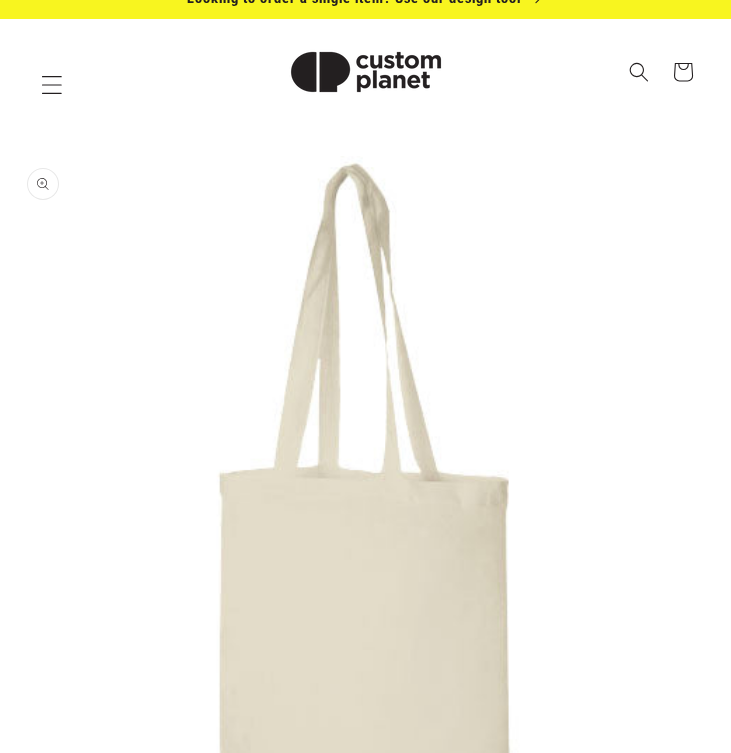 click 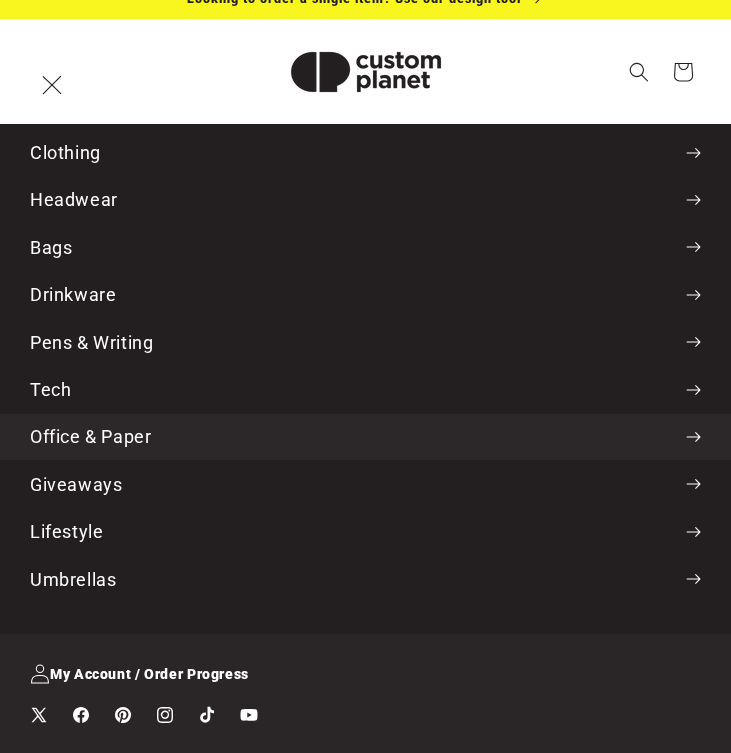 scroll, scrollTop: 23, scrollLeft: 0, axis: vertical 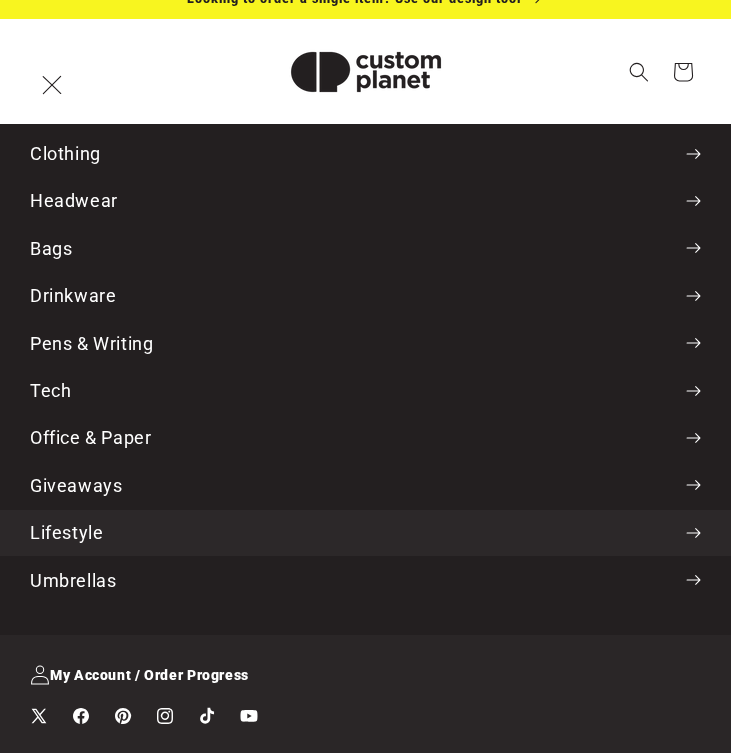 click on "Lifestyle" at bounding box center [365, 532] 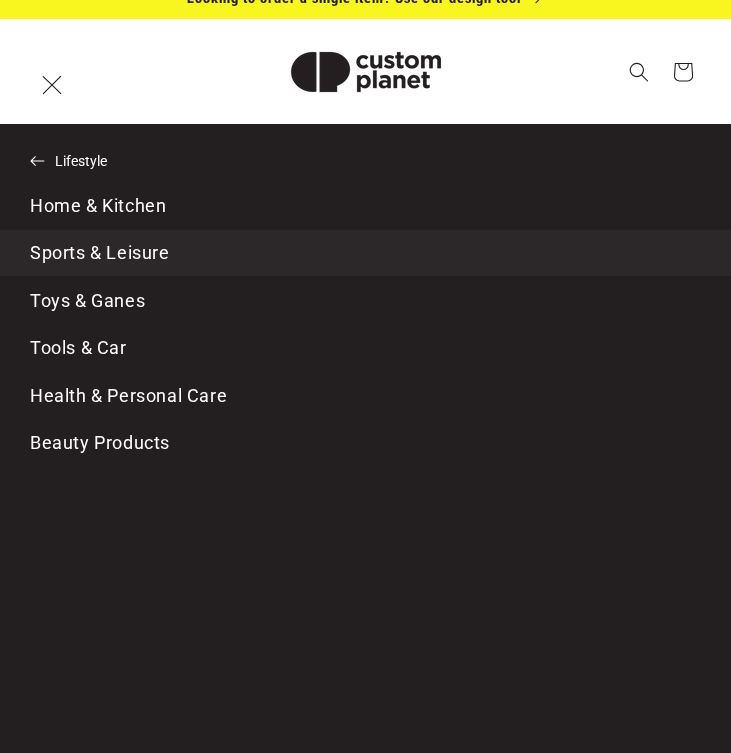 click on "Sports & Leisure" at bounding box center [365, 252] 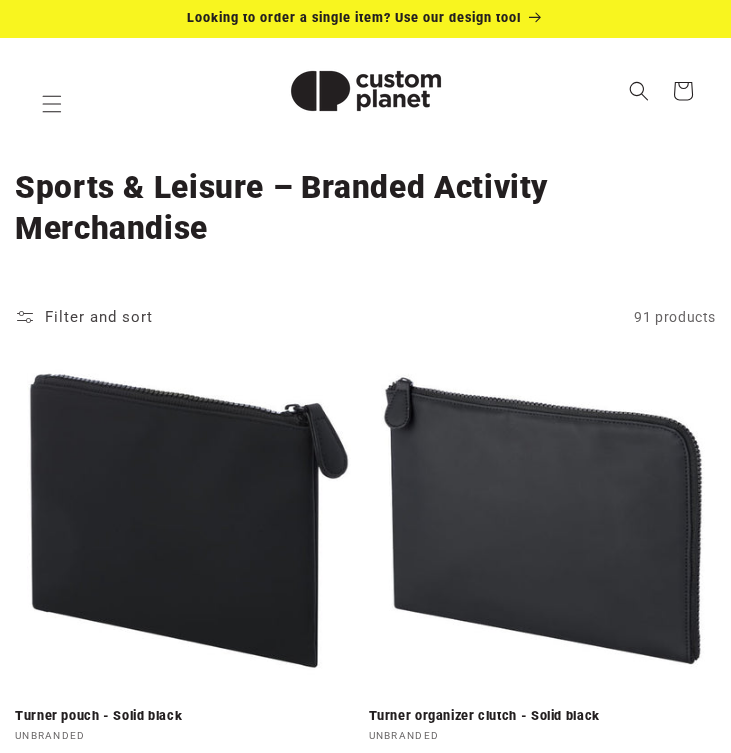 scroll, scrollTop: 0, scrollLeft: 0, axis: both 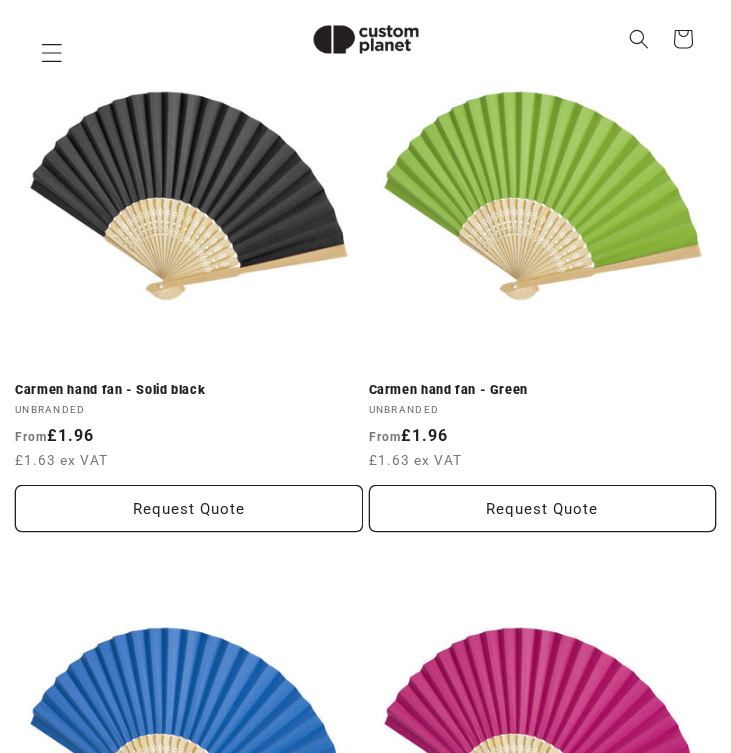 click at bounding box center [52, 53] 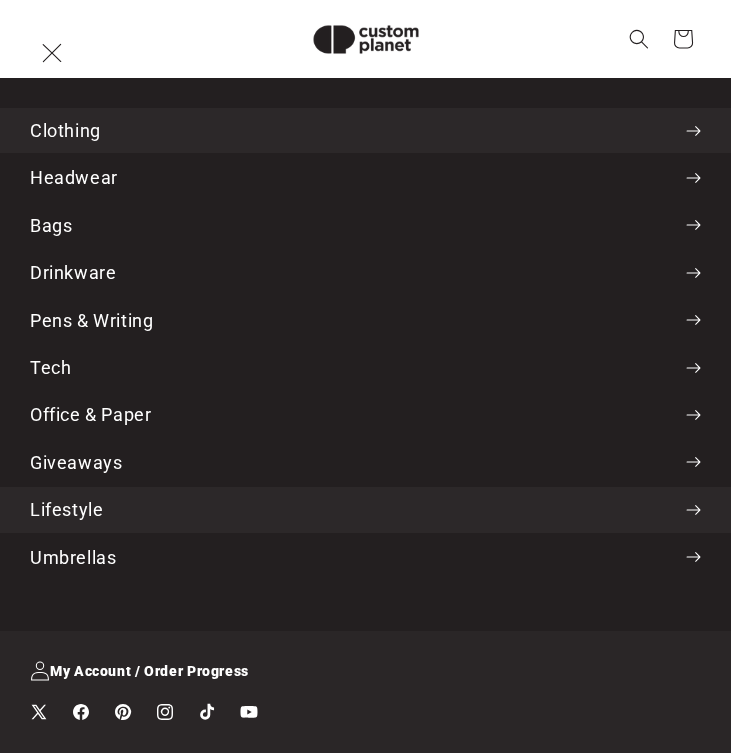 click on "Clothing" at bounding box center [365, 130] 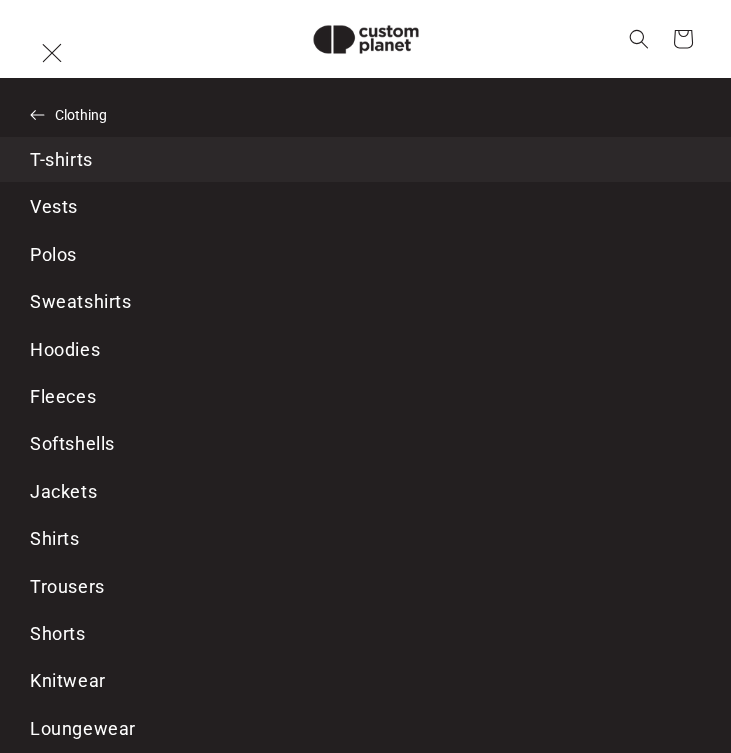 click on "T-shirts" at bounding box center [365, 159] 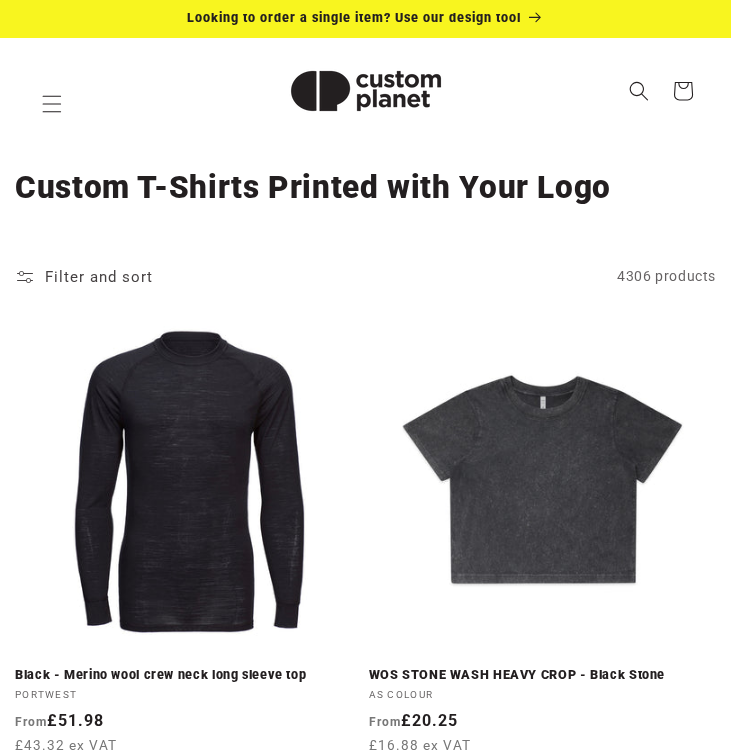 scroll, scrollTop: 0, scrollLeft: 0, axis: both 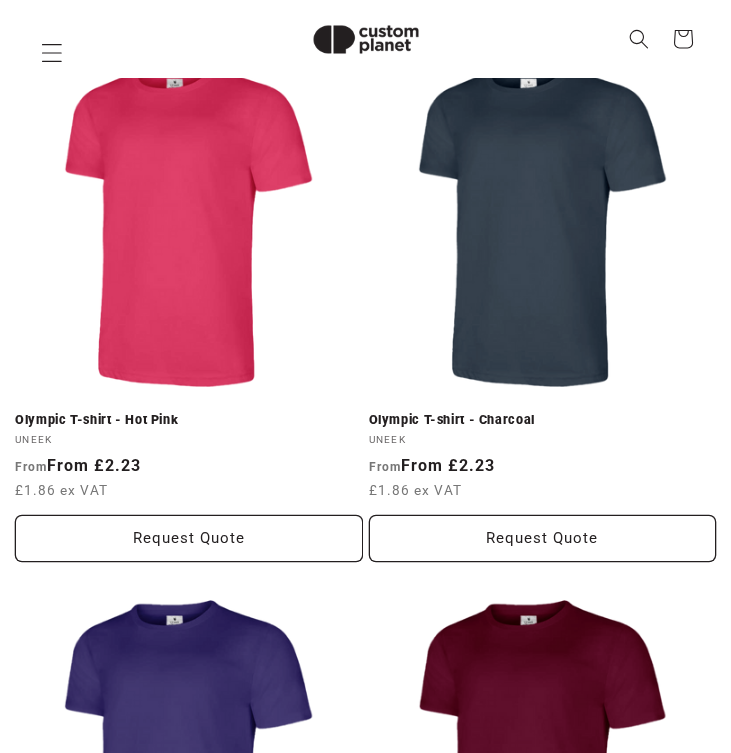 click at bounding box center [52, 53] 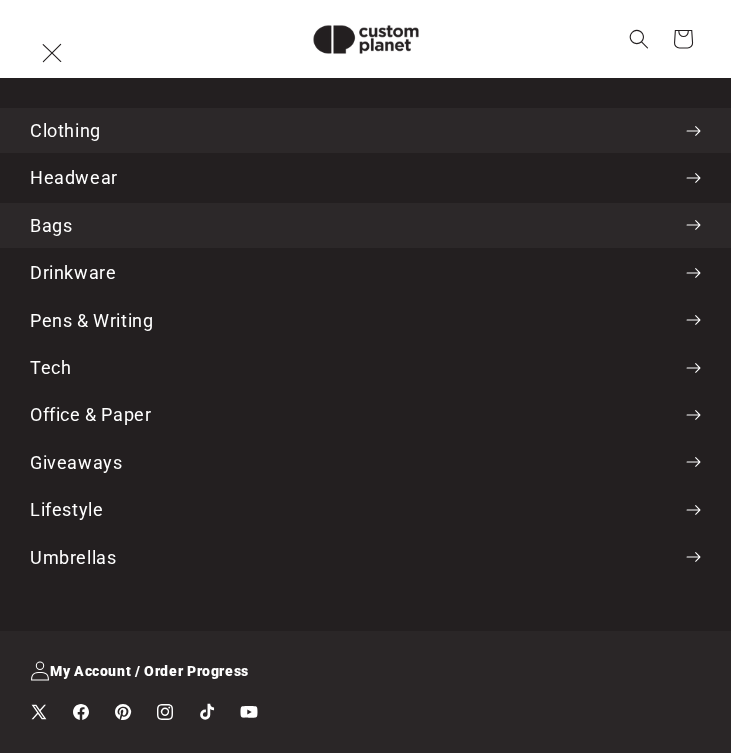click on "Bags" at bounding box center [365, 225] 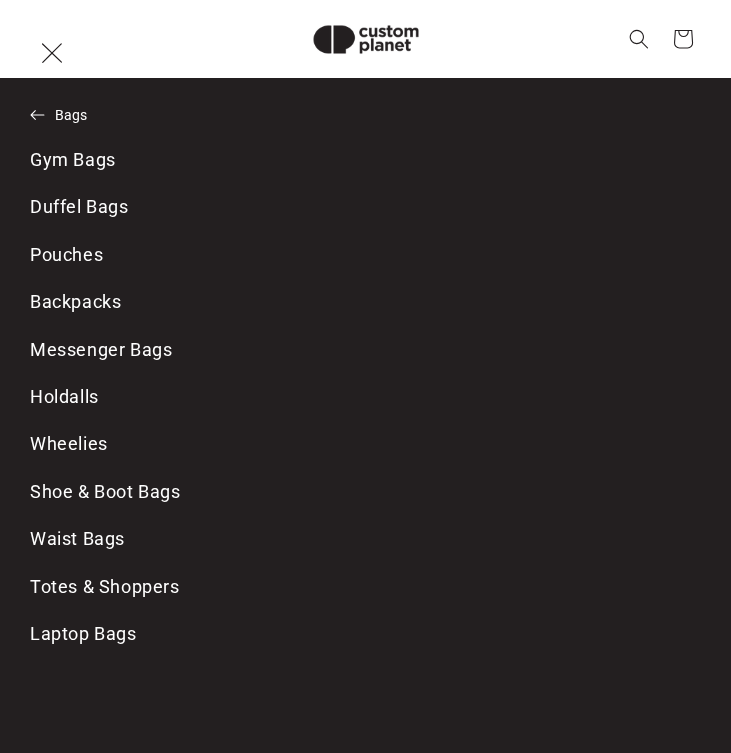 click 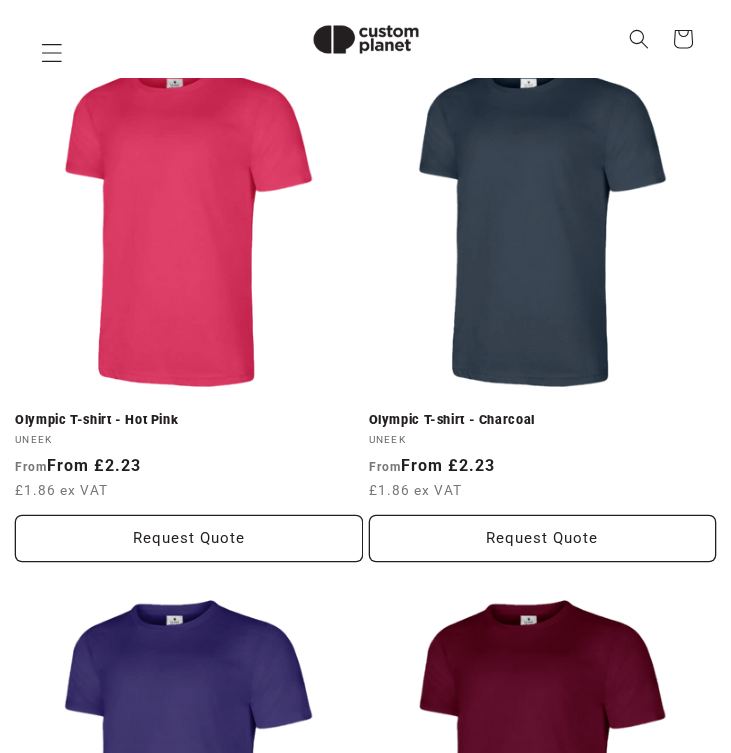 click 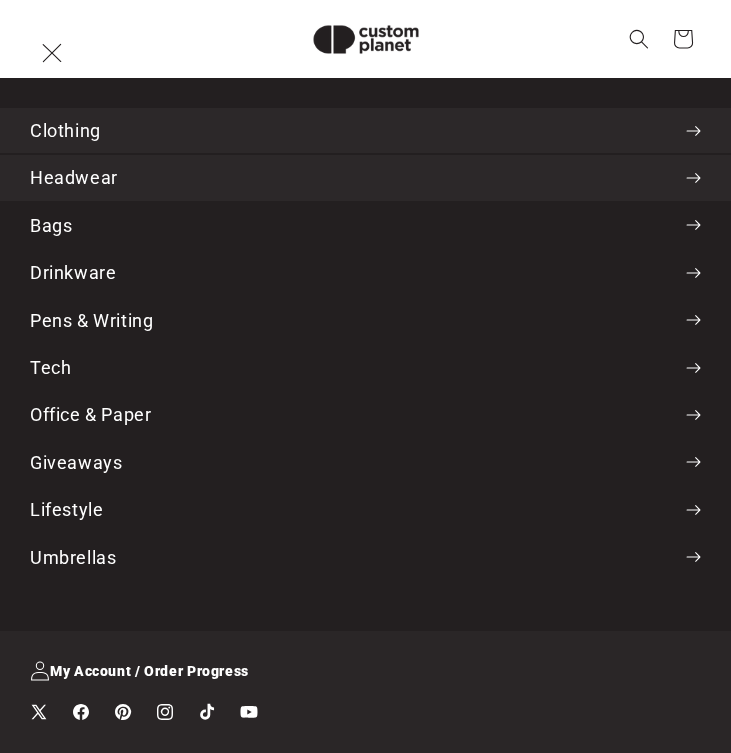 click on "Headwear" at bounding box center (365, 177) 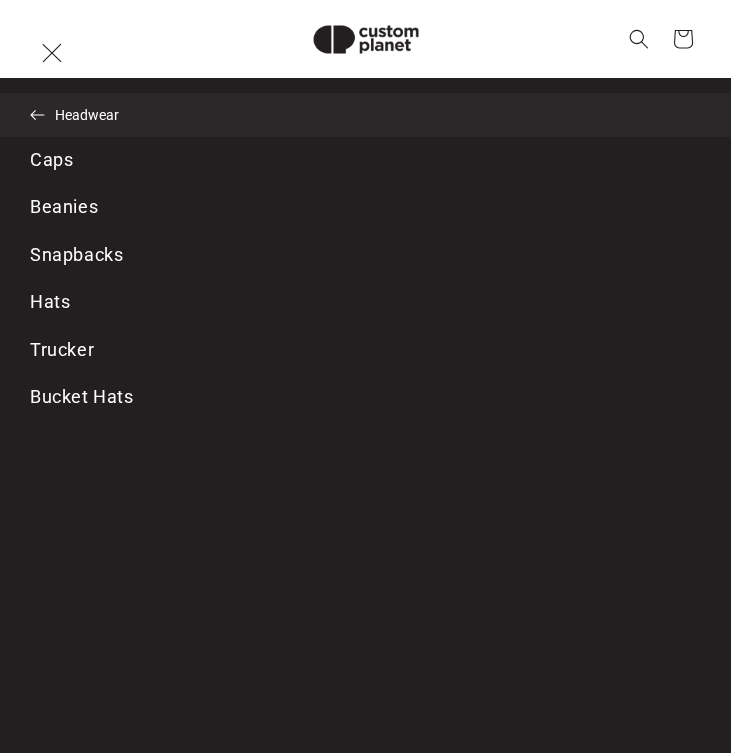 click on "Headwear" at bounding box center (365, 115) 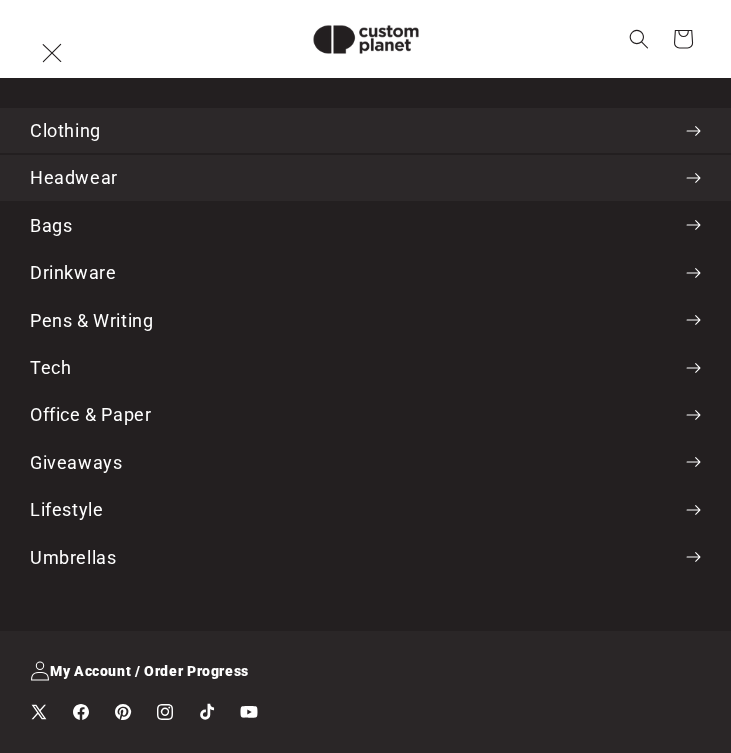 click on "Headwear" at bounding box center (365, 177) 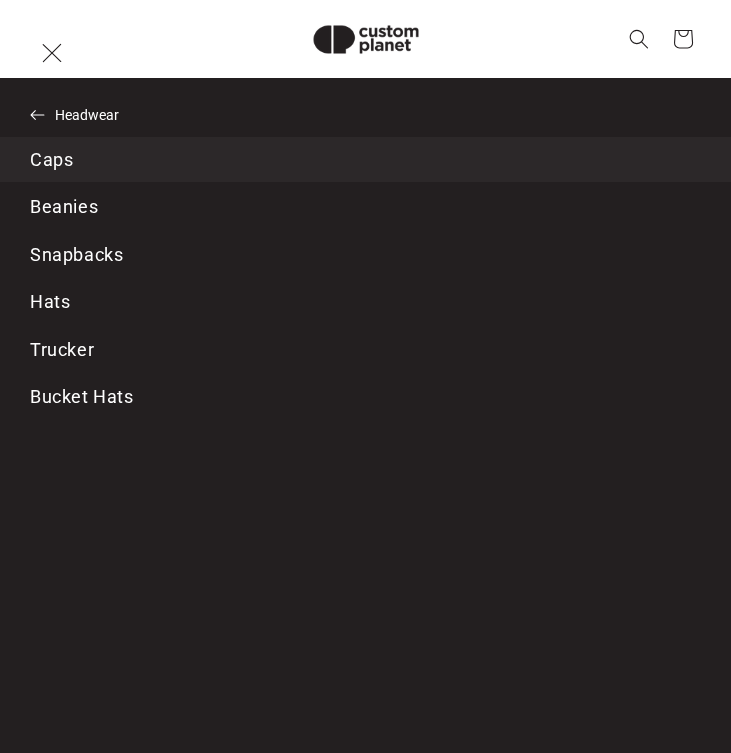 click on "Caps" at bounding box center (365, 159) 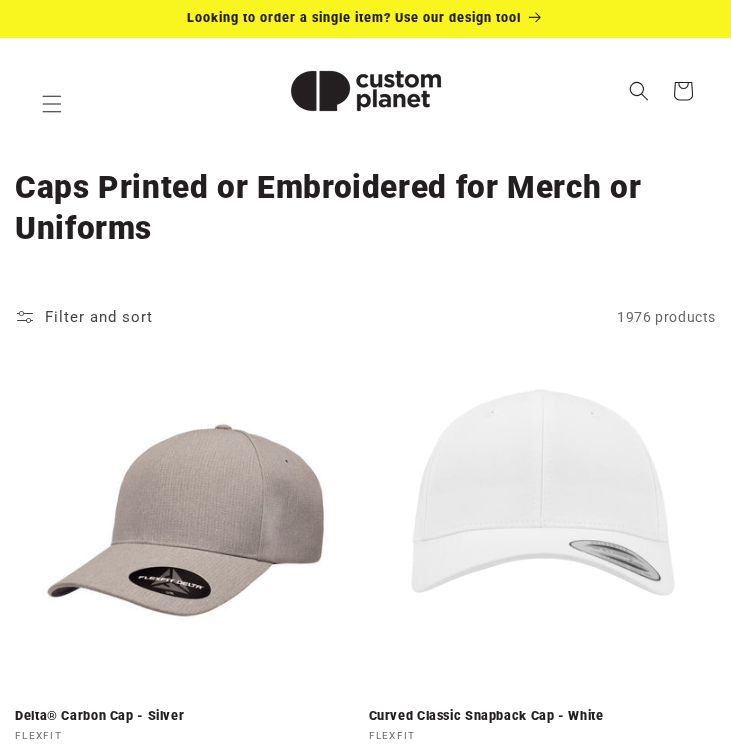 scroll, scrollTop: 0, scrollLeft: 0, axis: both 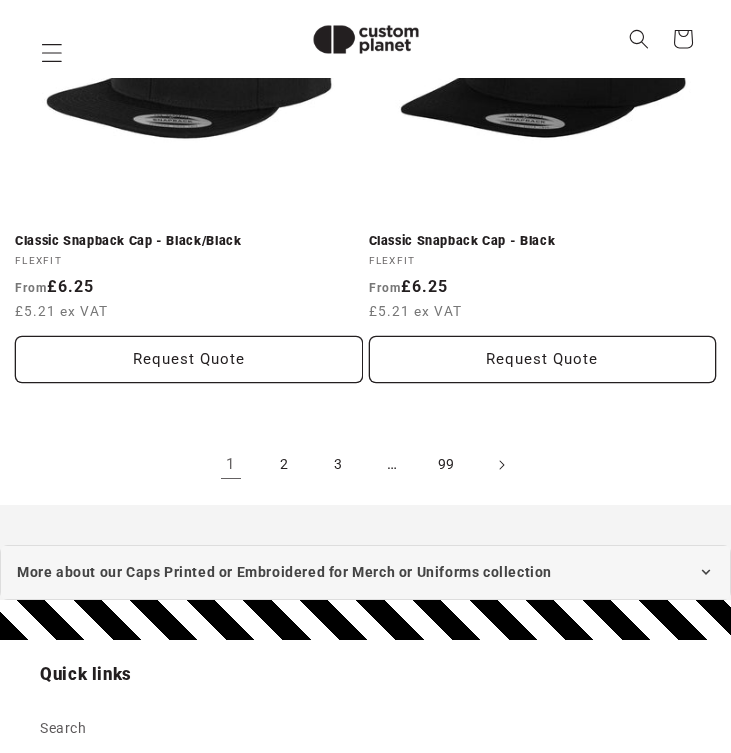 click at bounding box center [52, 53] 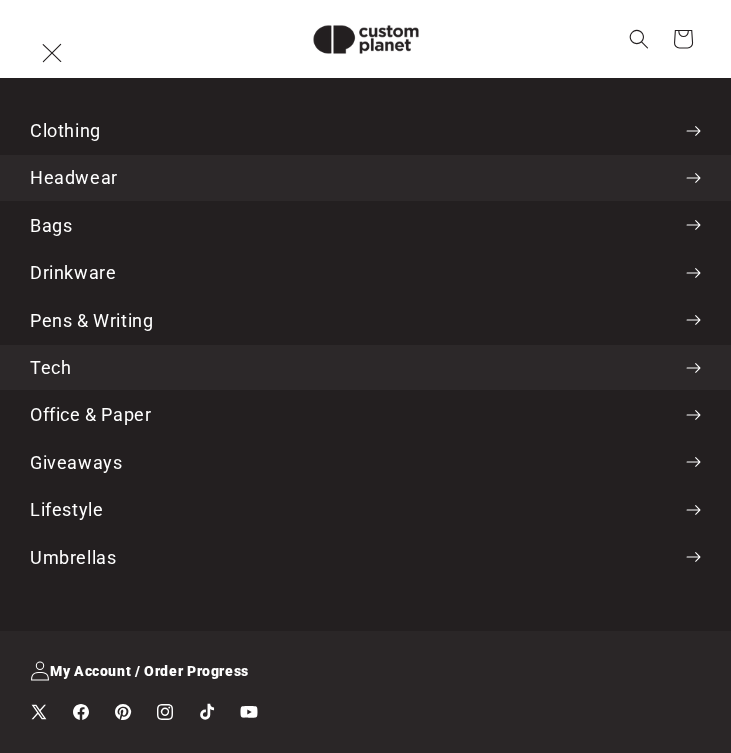 click on "Tech" at bounding box center [365, 367] 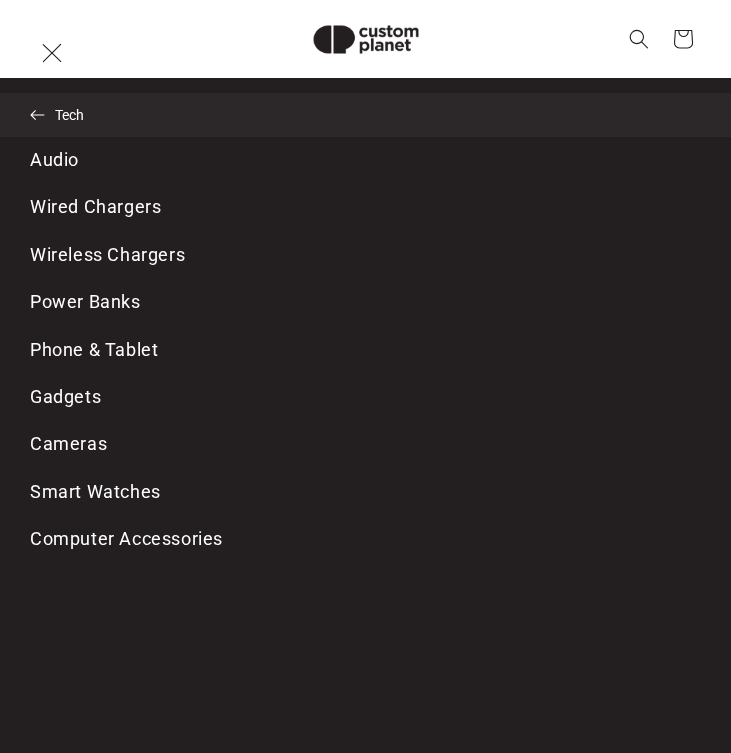 click on "Tech" at bounding box center (365, 115) 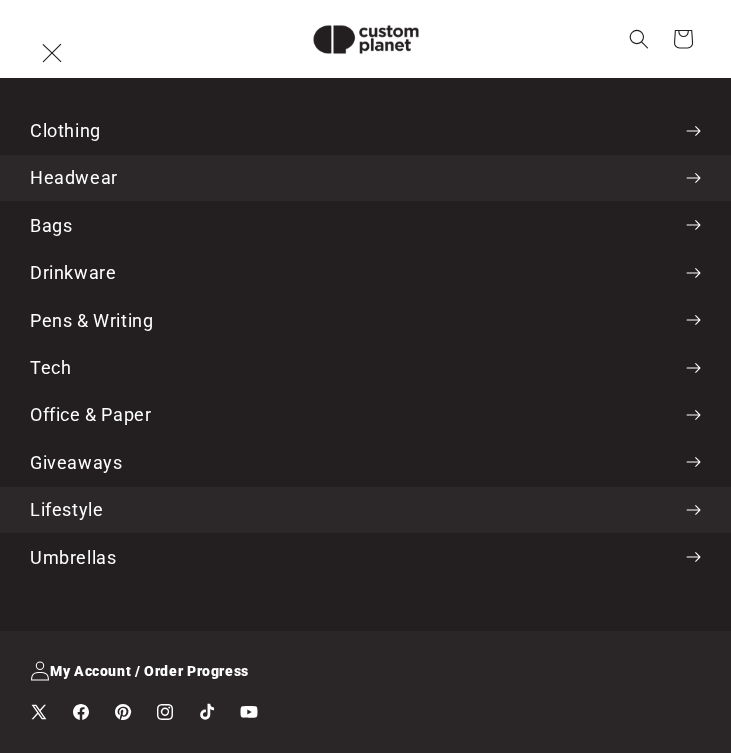 click on "Lifestyle" at bounding box center (365, 509) 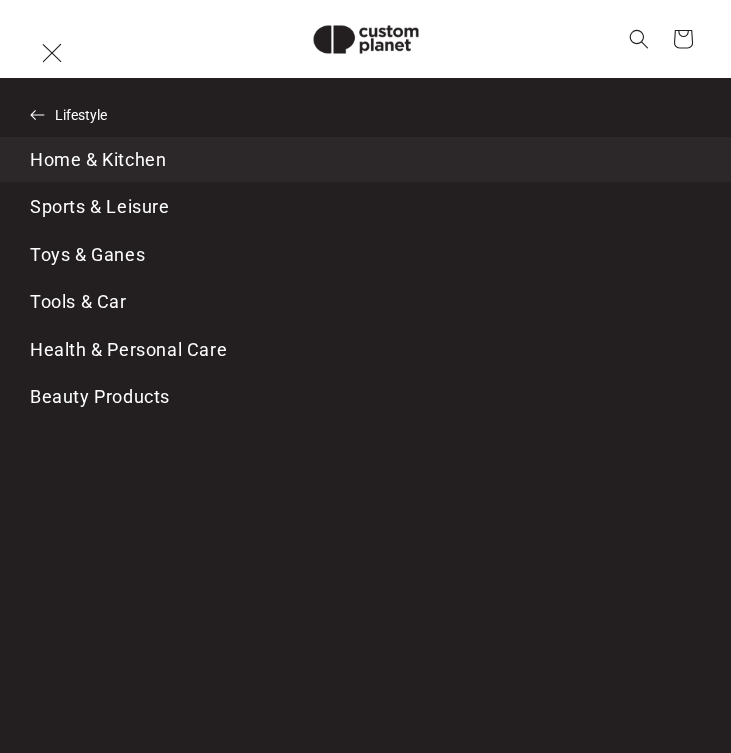 click on "Home & Kitchen" at bounding box center [365, 159] 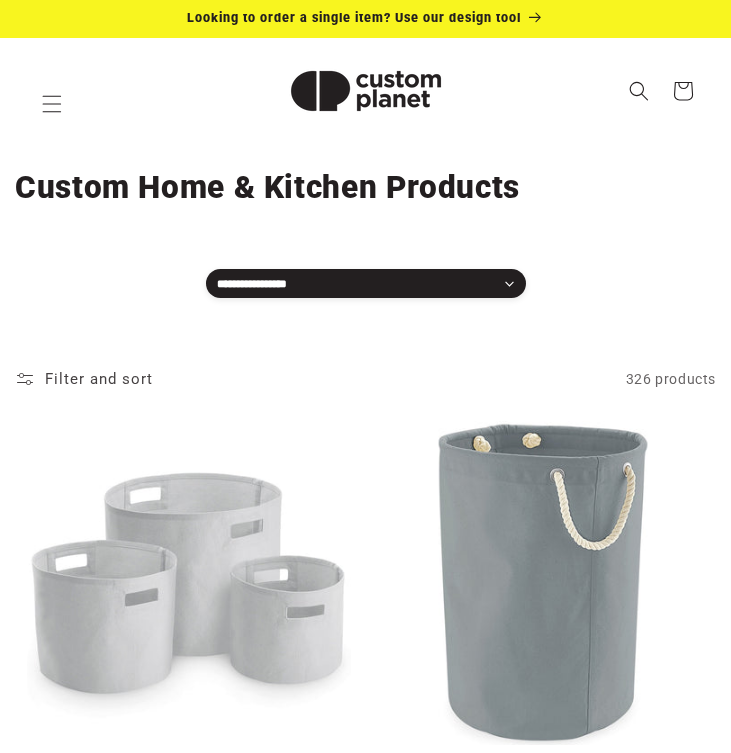 scroll, scrollTop: 0, scrollLeft: 0, axis: both 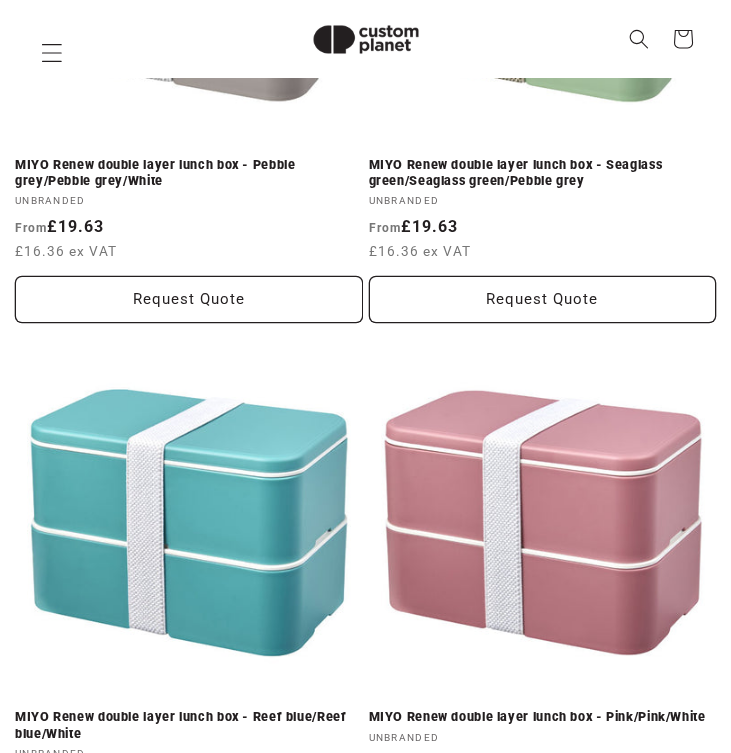 click at bounding box center [52, 53] 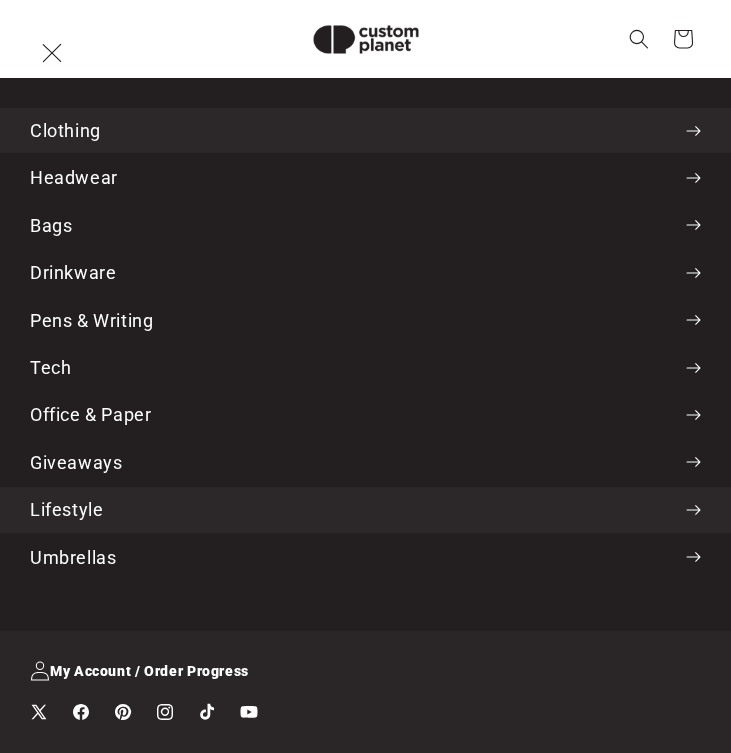 click on "Clothing" at bounding box center [365, 130] 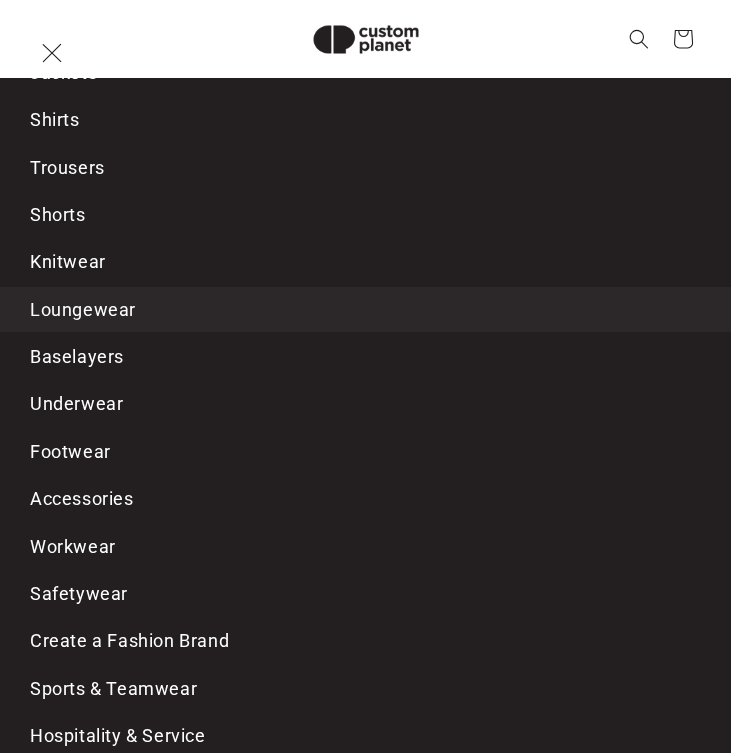scroll, scrollTop: 418, scrollLeft: 0, axis: vertical 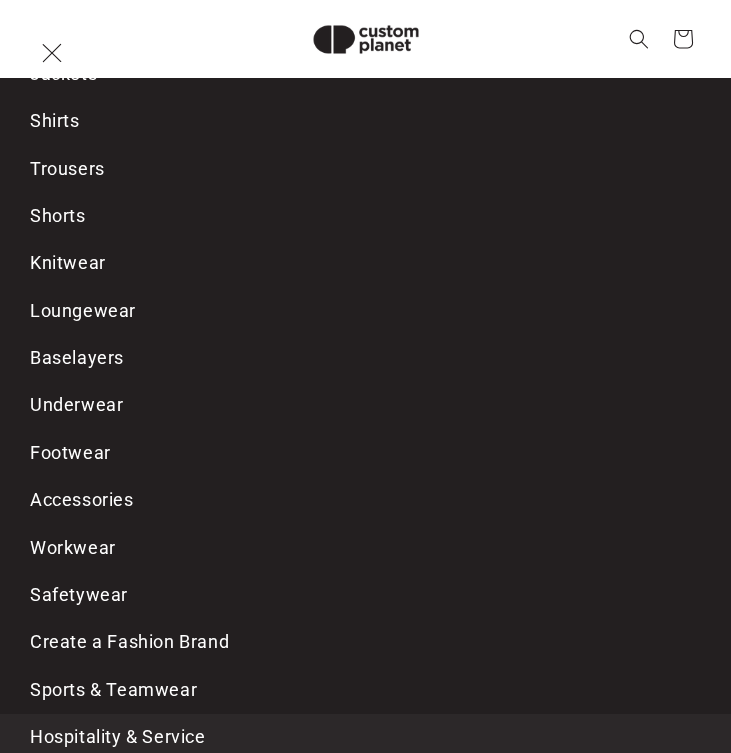 click on "Hospitality & Service" at bounding box center (365, 736) 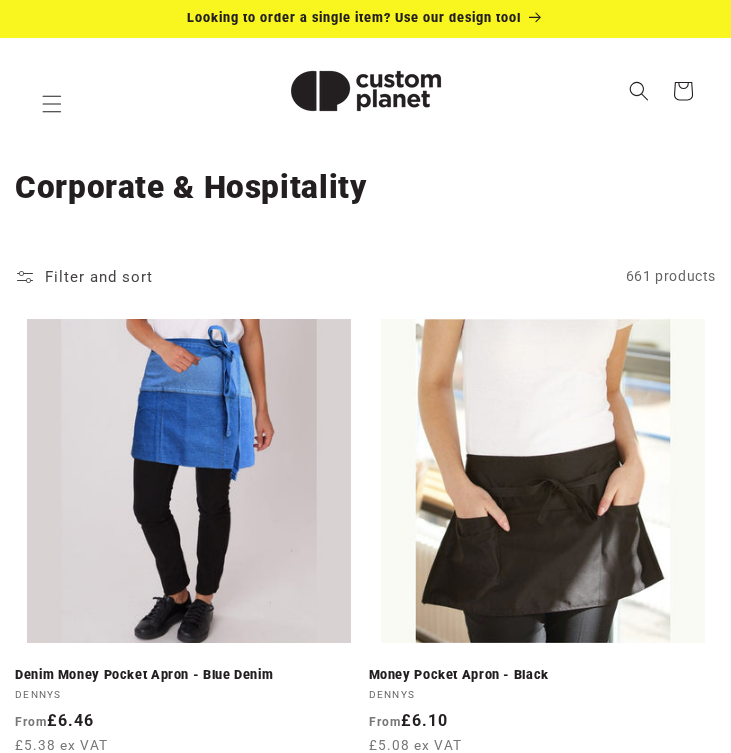 scroll, scrollTop: 0, scrollLeft: 0, axis: both 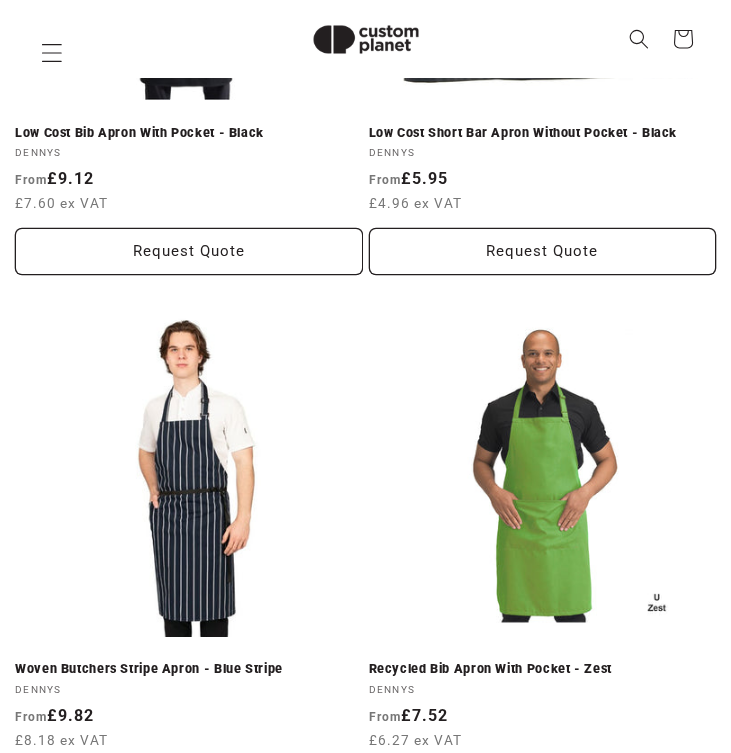 click 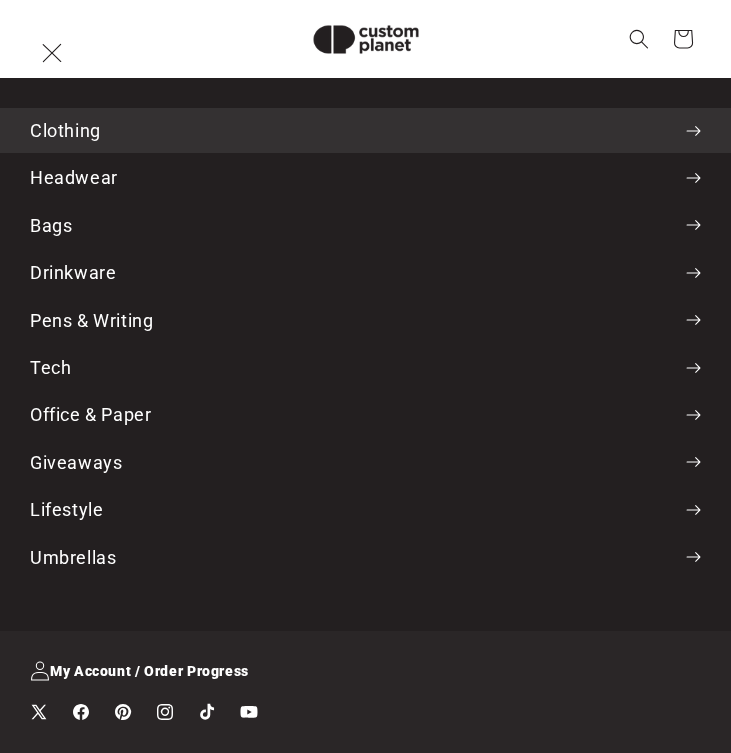 click on "Clothing" at bounding box center [365, 130] 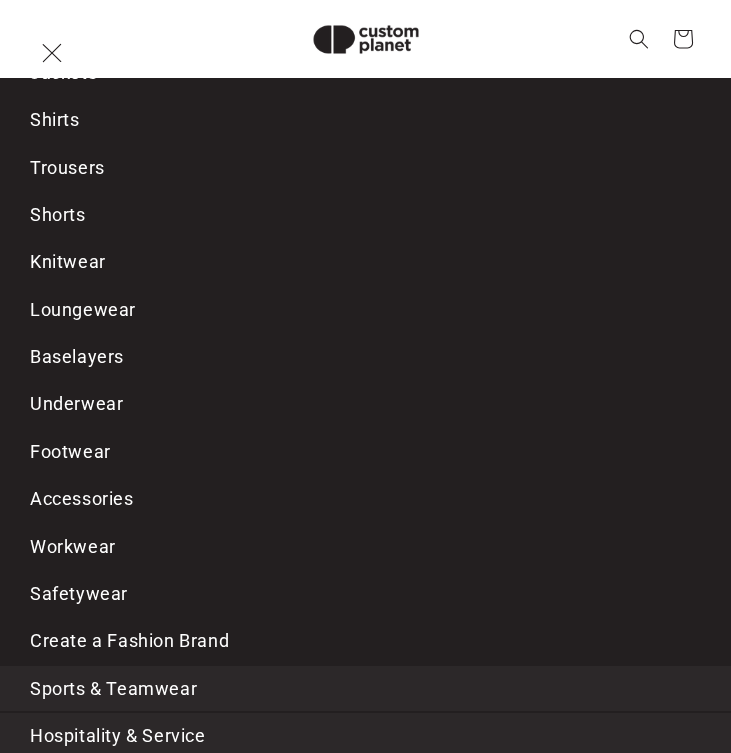 scroll, scrollTop: 418, scrollLeft: 0, axis: vertical 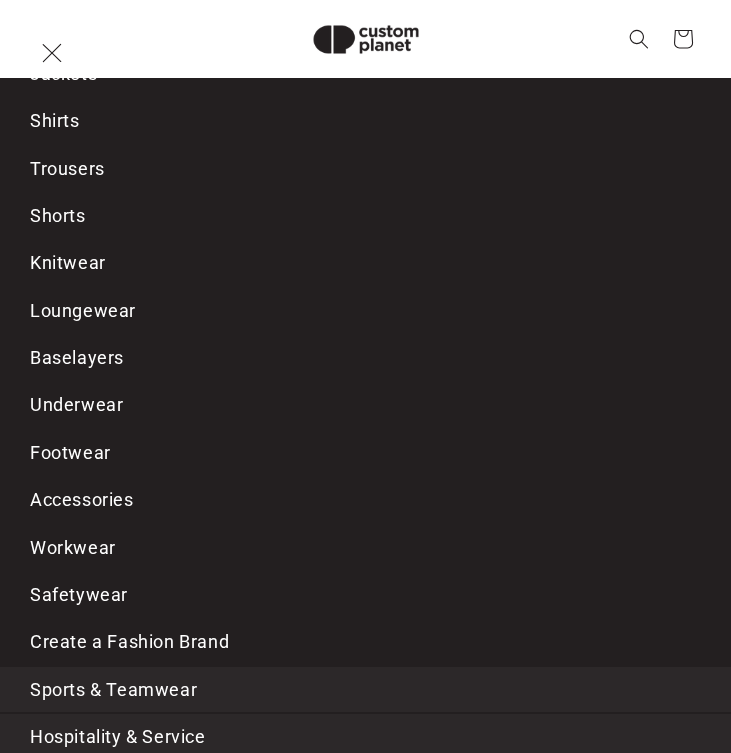 click on "Sports & Teamwear" at bounding box center [365, 689] 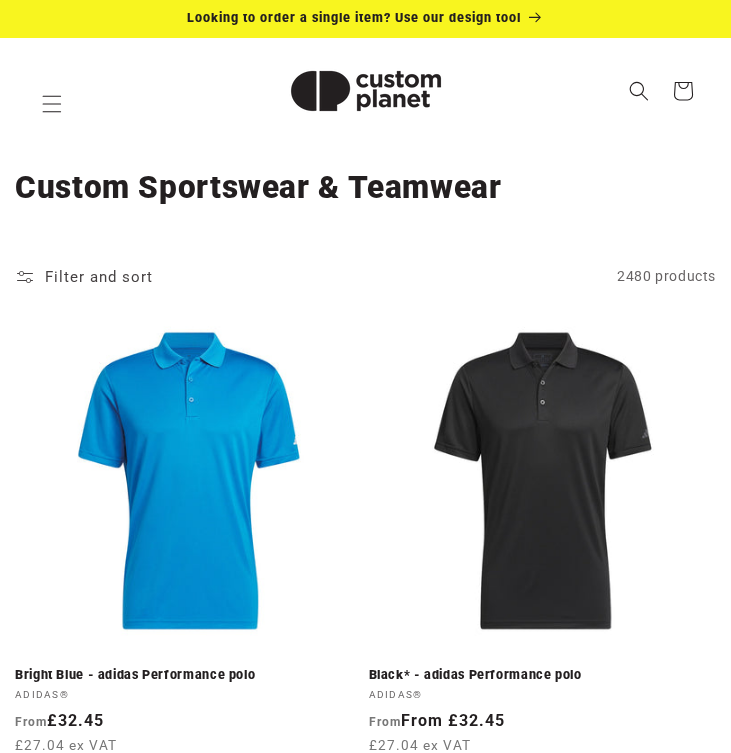 scroll, scrollTop: 0, scrollLeft: 0, axis: both 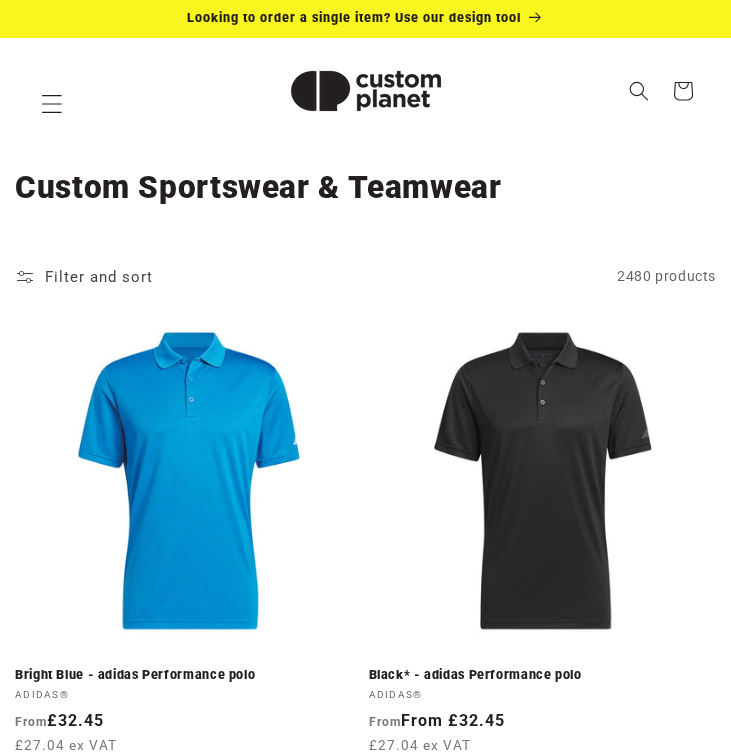 click at bounding box center (52, 104) 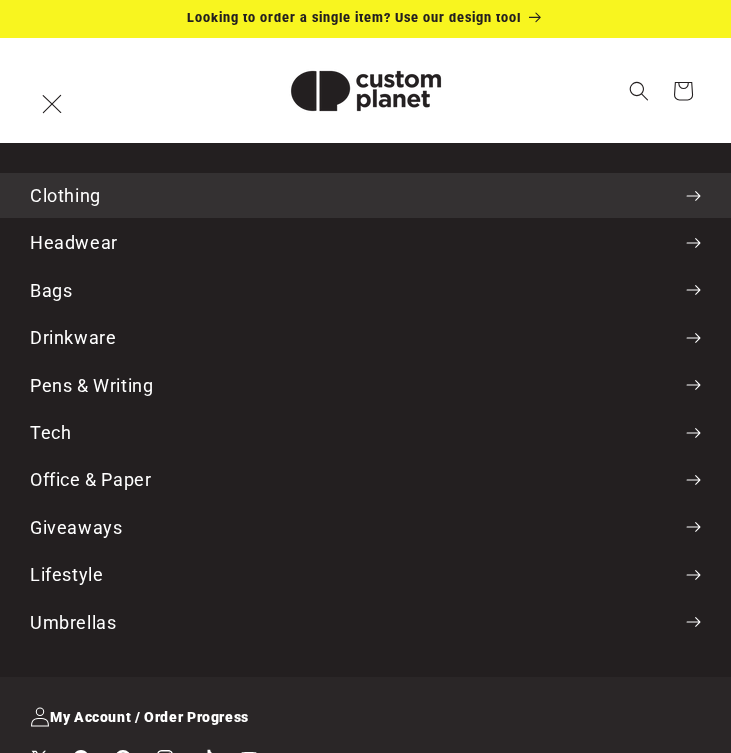 click on "Clothing" at bounding box center (365, 195) 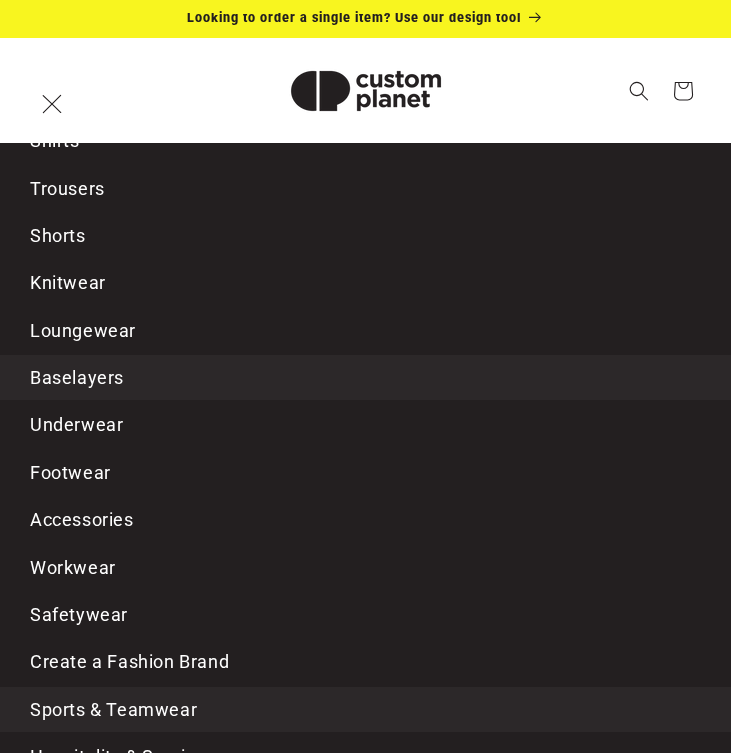 scroll, scrollTop: 464, scrollLeft: 0, axis: vertical 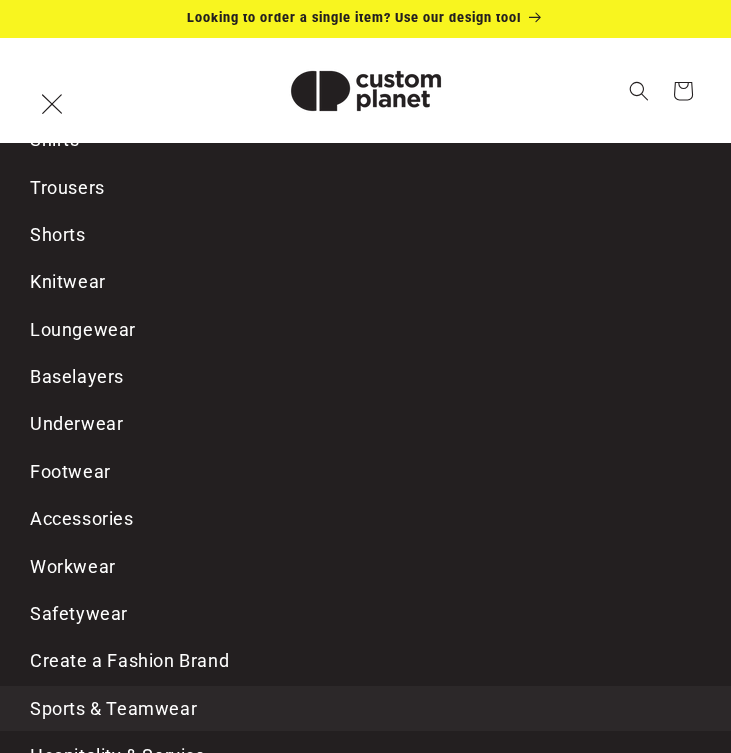 click 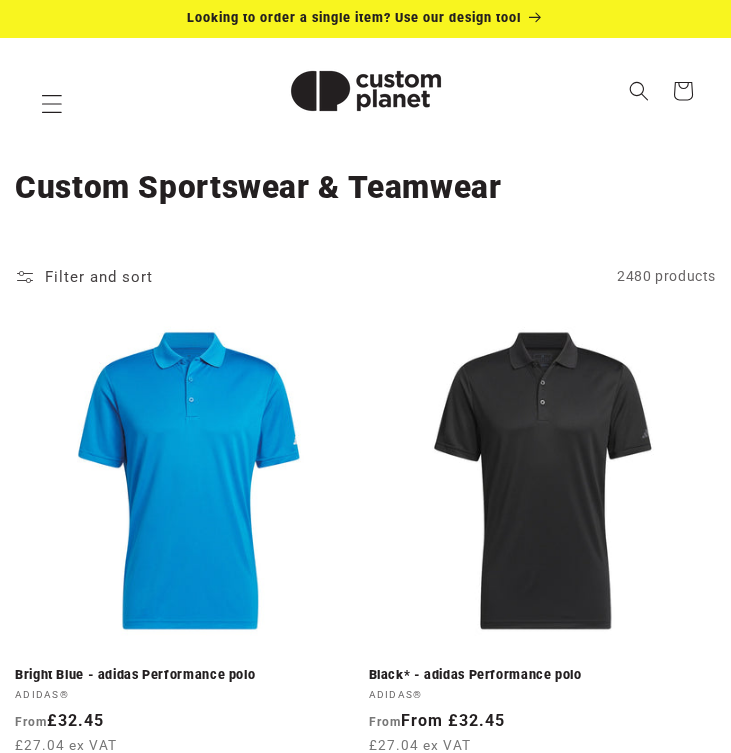 click at bounding box center [52, 104] 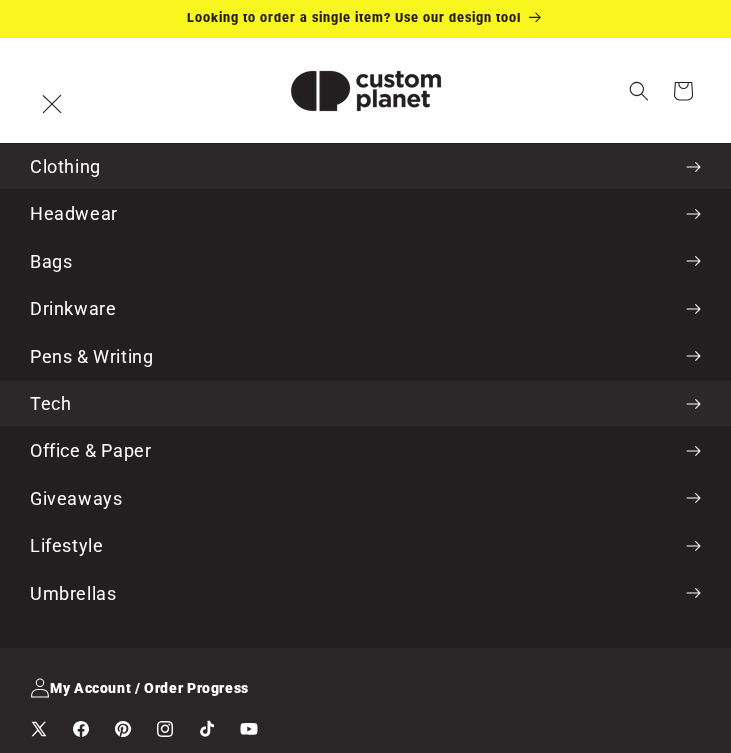 scroll, scrollTop: 41, scrollLeft: 0, axis: vertical 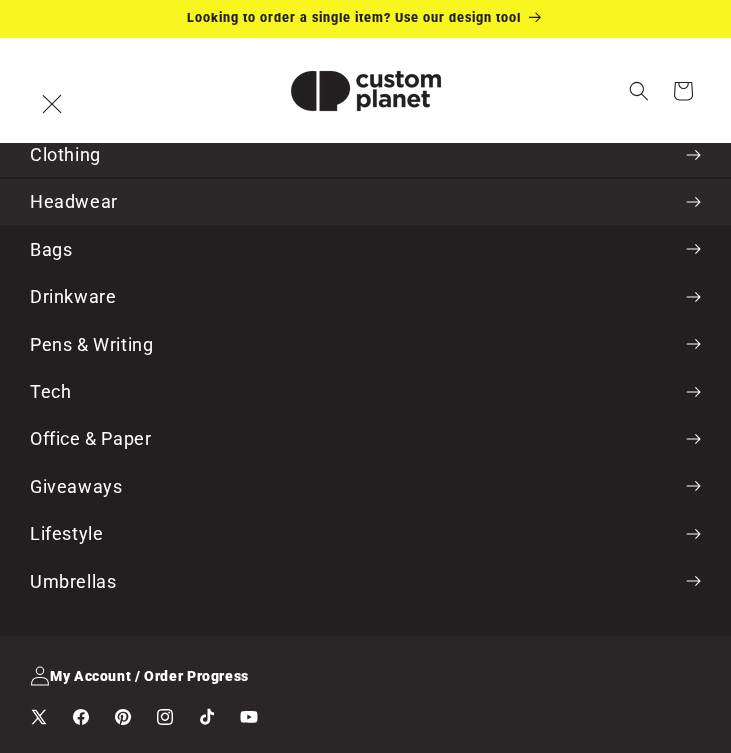 click on "Headwear" at bounding box center [365, 201] 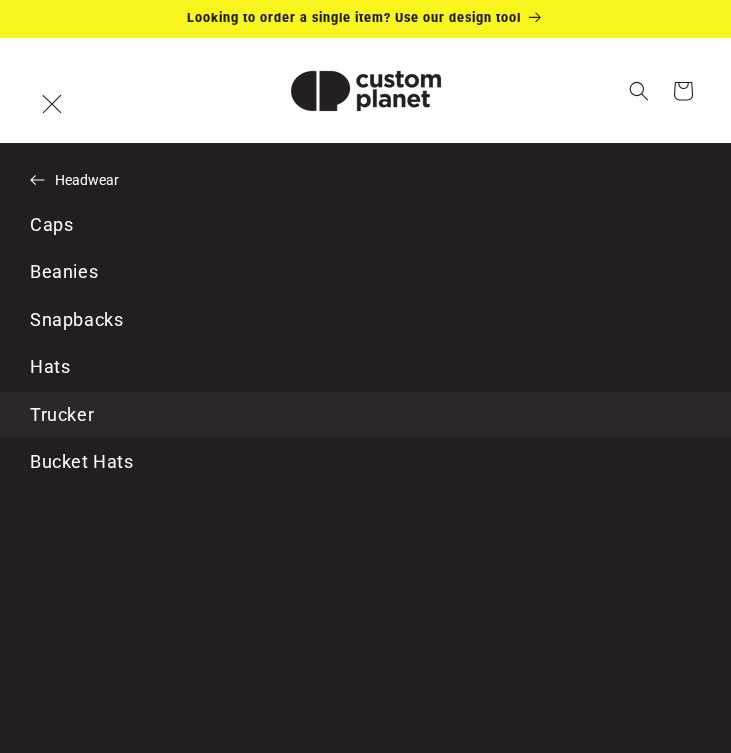click on "Trucker" at bounding box center [365, 414] 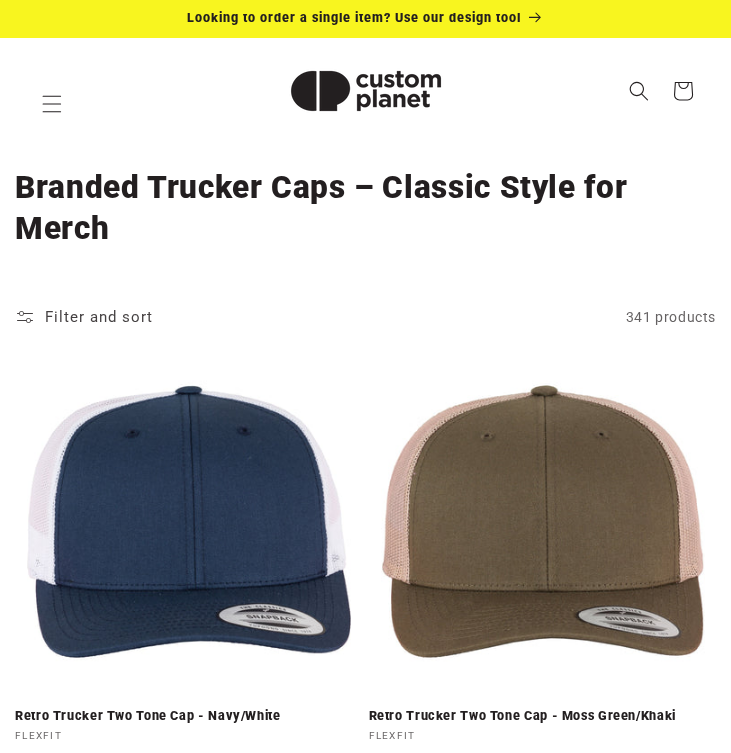 scroll, scrollTop: 0, scrollLeft: 0, axis: both 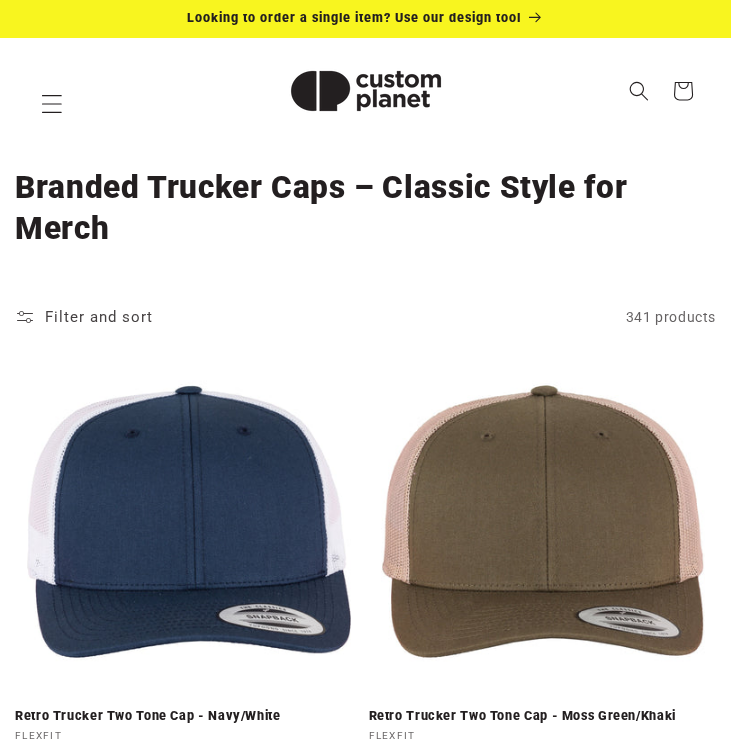 click at bounding box center (52, 104) 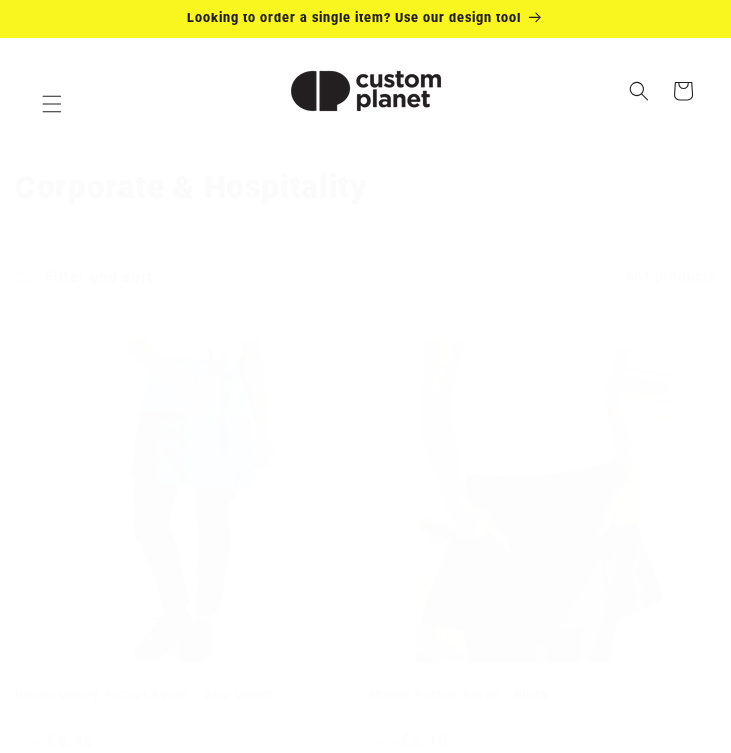 scroll, scrollTop: 2662, scrollLeft: 0, axis: vertical 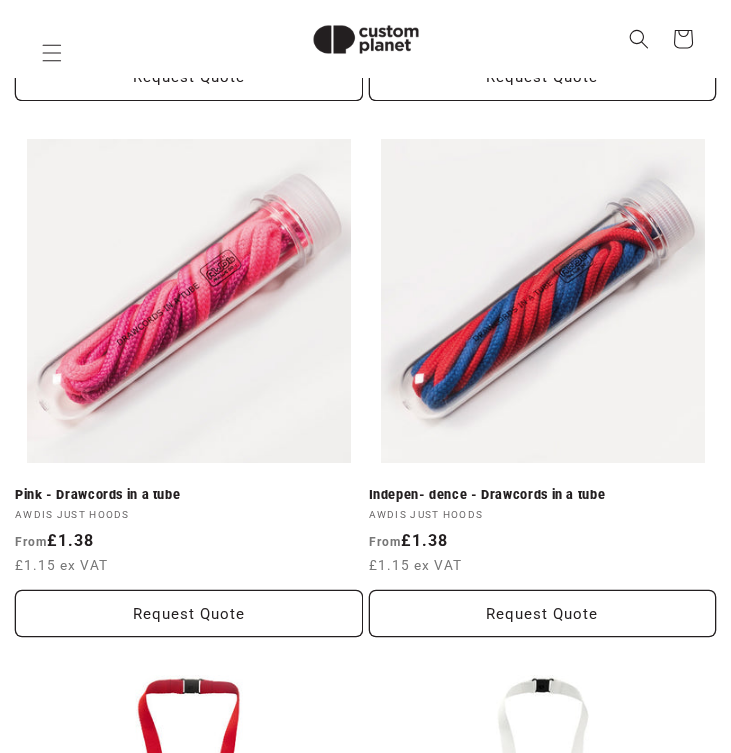 click at bounding box center (366, 39) 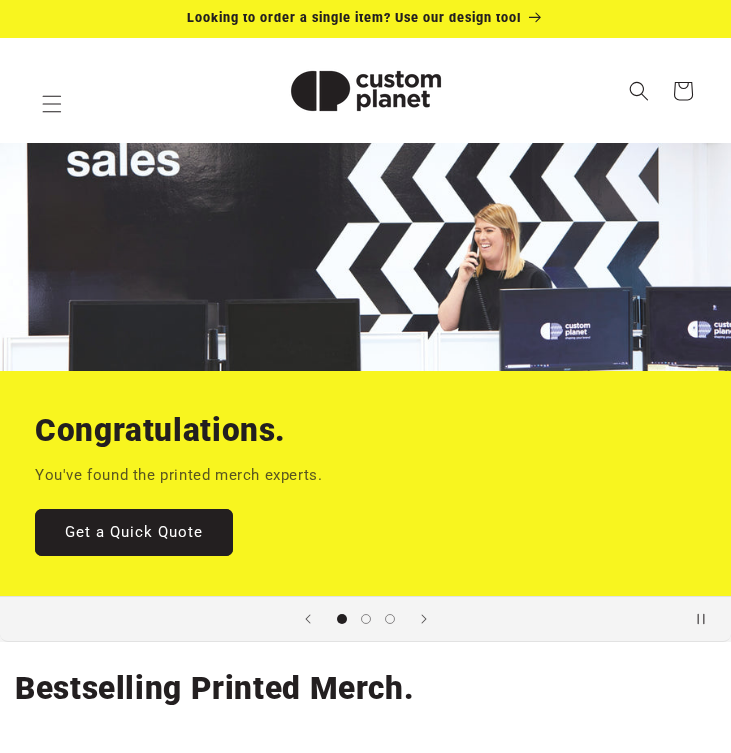 scroll, scrollTop: 0, scrollLeft: 0, axis: both 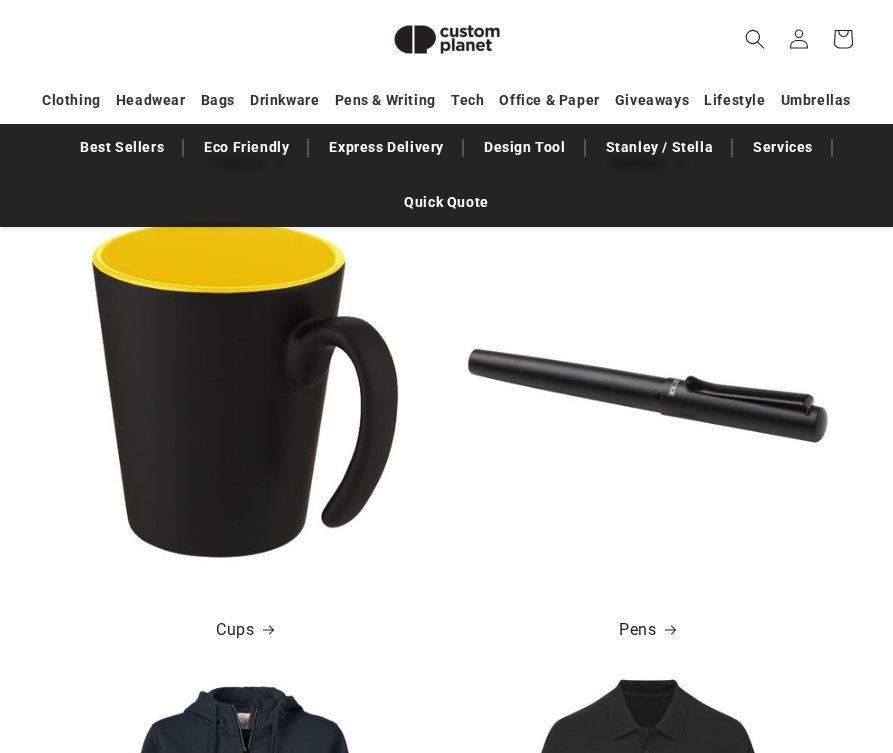 click at bounding box center [245, 396] 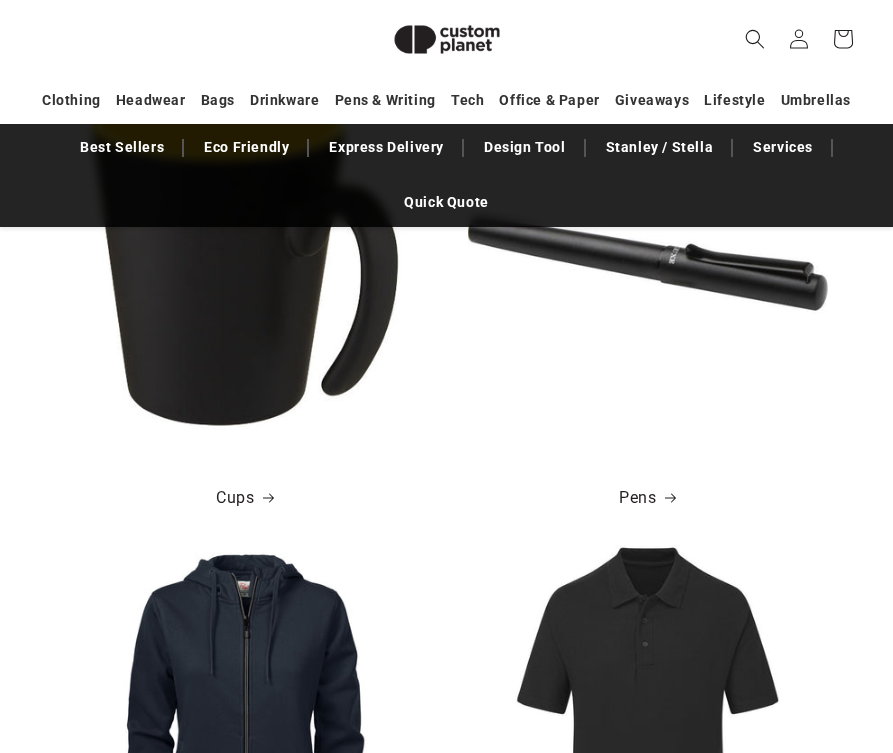 scroll, scrollTop: 1270, scrollLeft: 0, axis: vertical 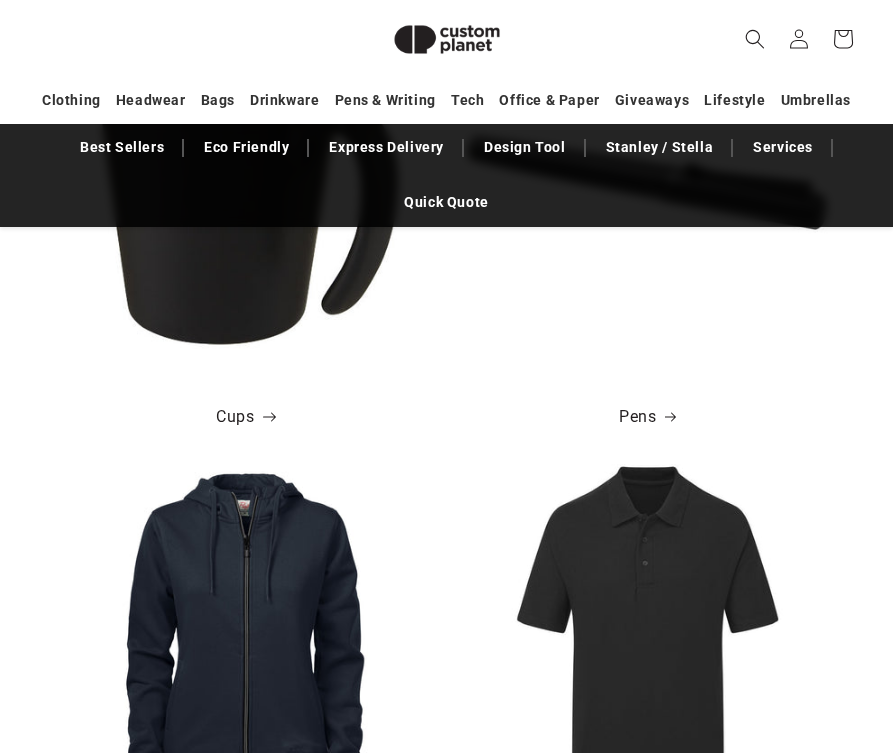 click on "Cups" at bounding box center (245, 417) 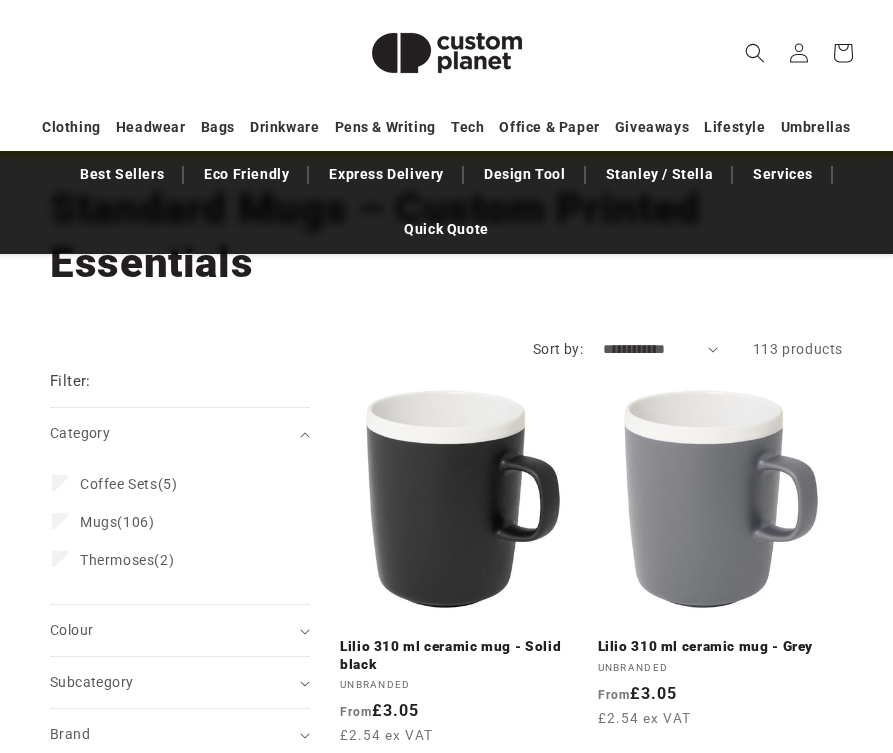scroll, scrollTop: 0, scrollLeft: 0, axis: both 